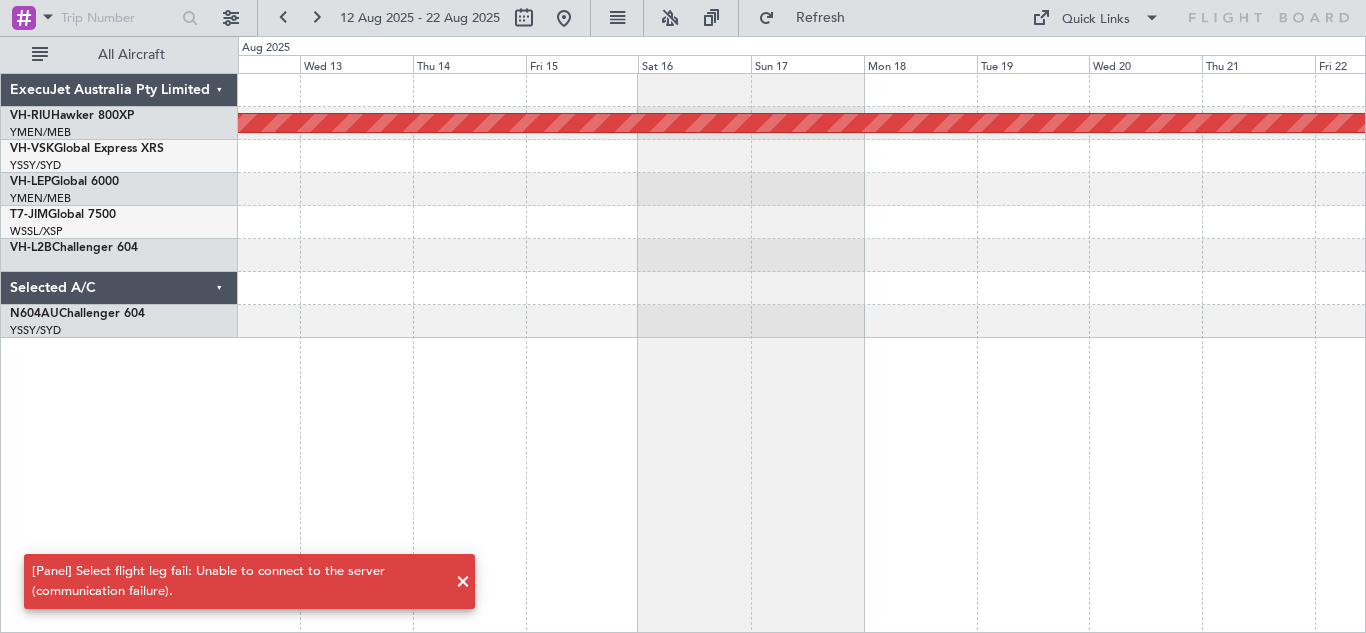 scroll, scrollTop: 0, scrollLeft: 0, axis: both 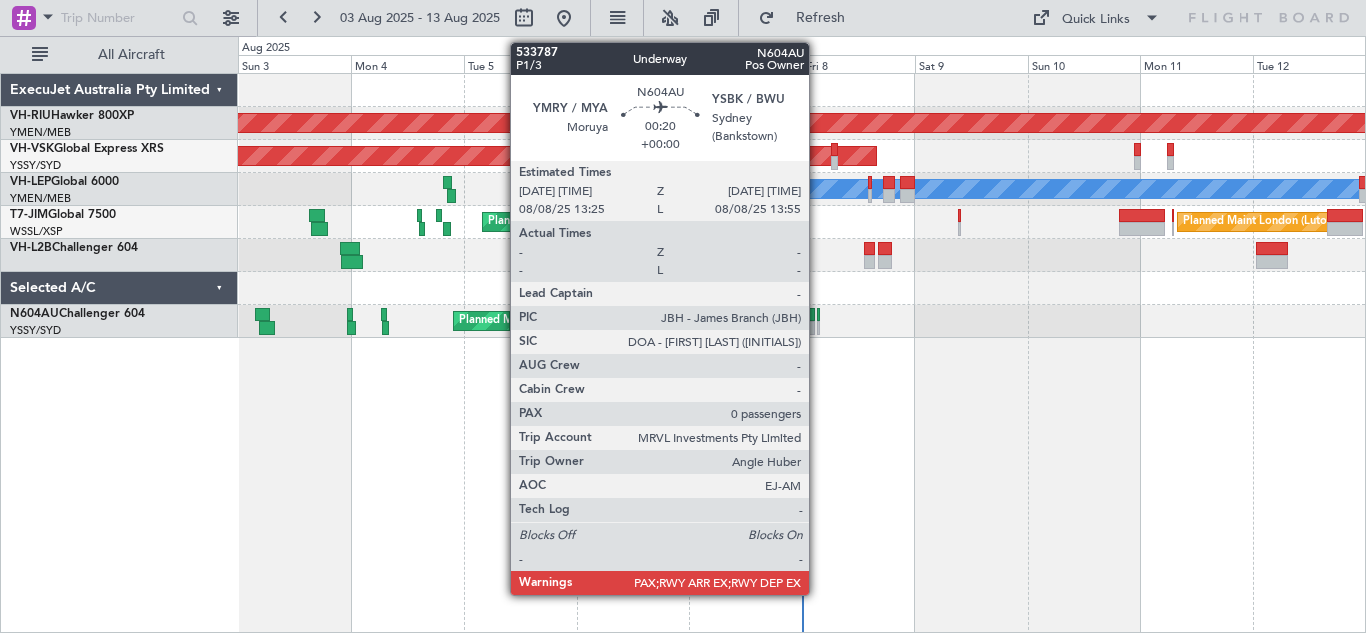 click 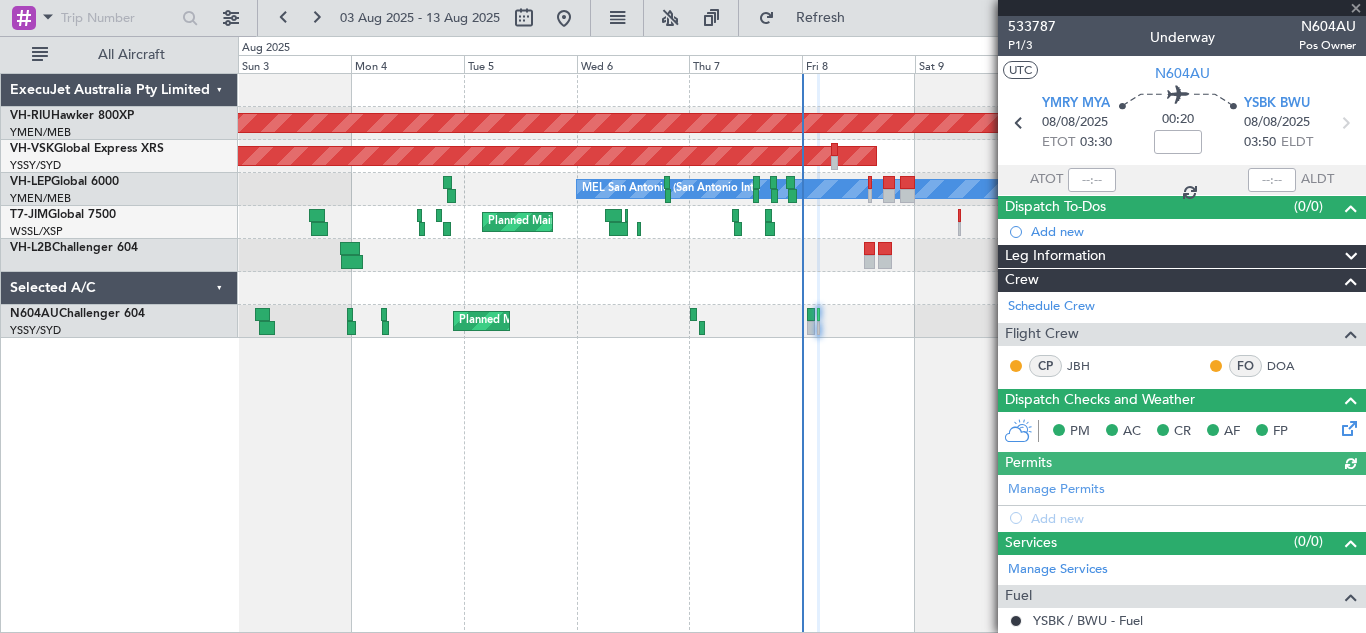 scroll, scrollTop: 155, scrollLeft: 0, axis: vertical 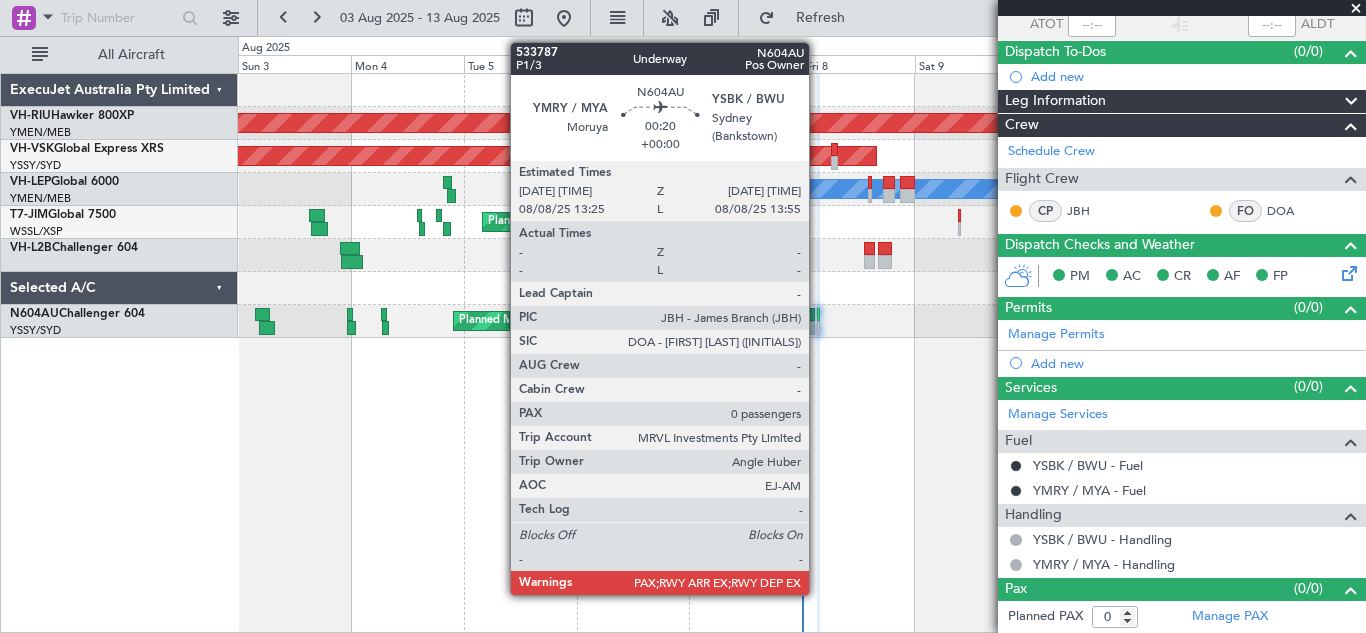 click 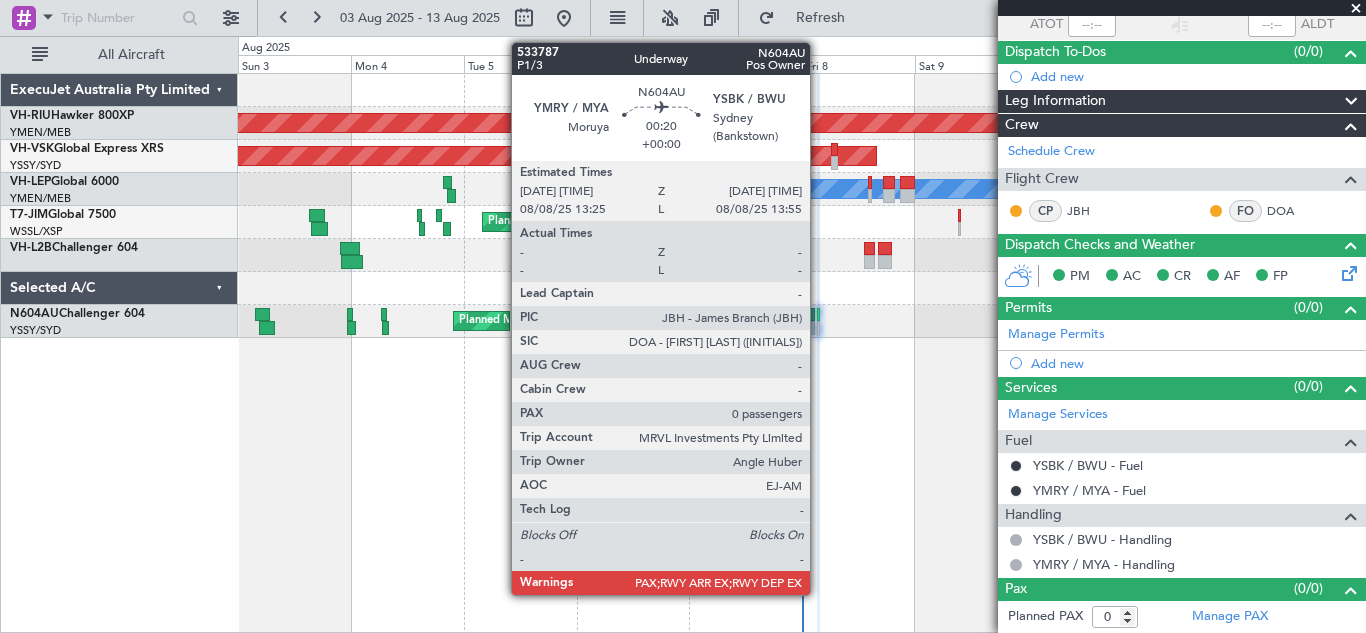 click 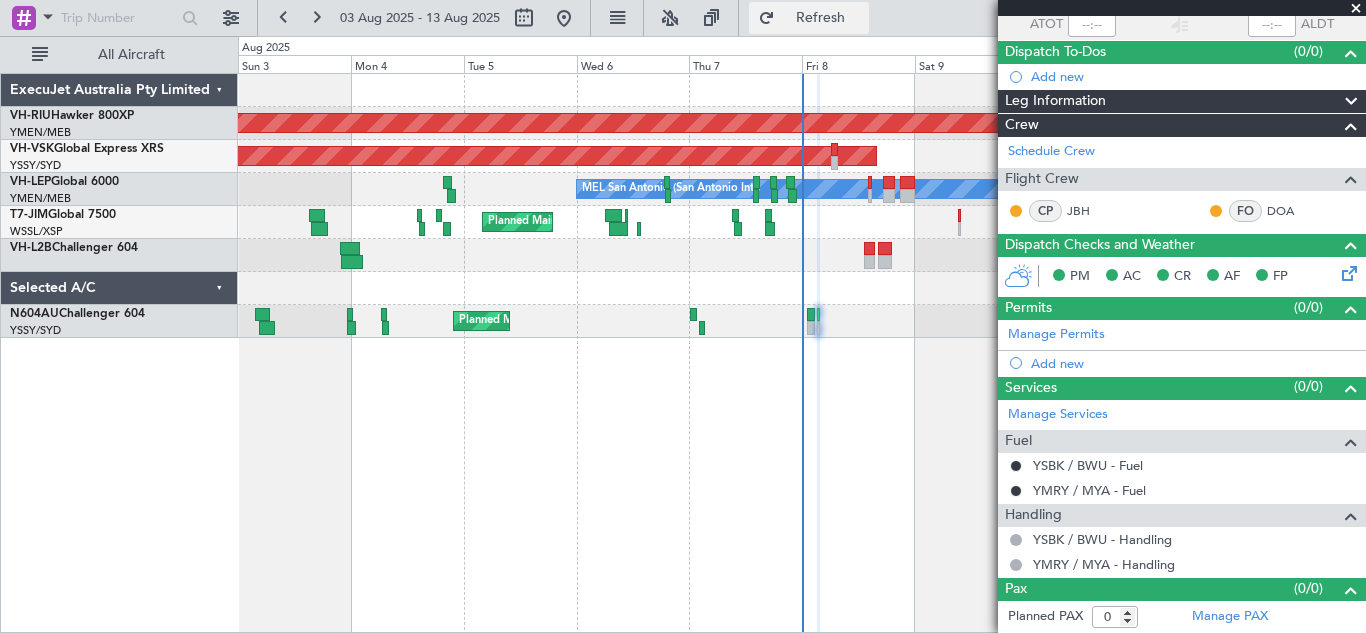 click on "Refresh" 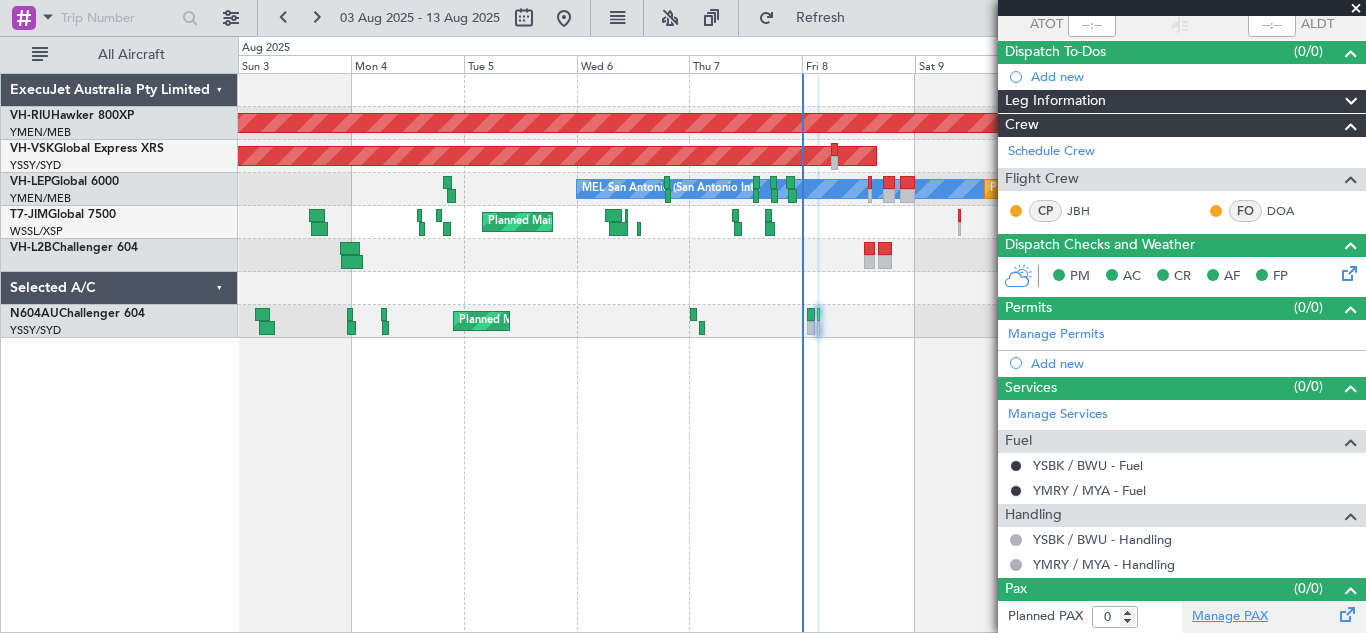 click on "Manage PAX" 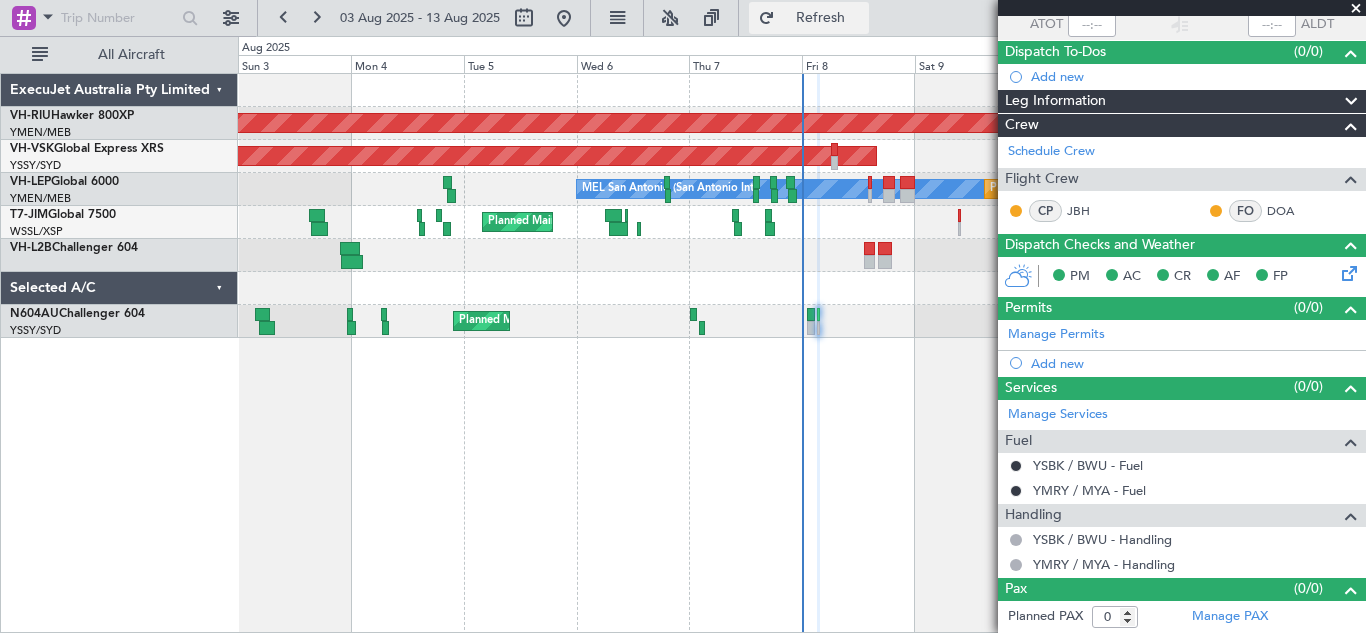click on "Refresh" 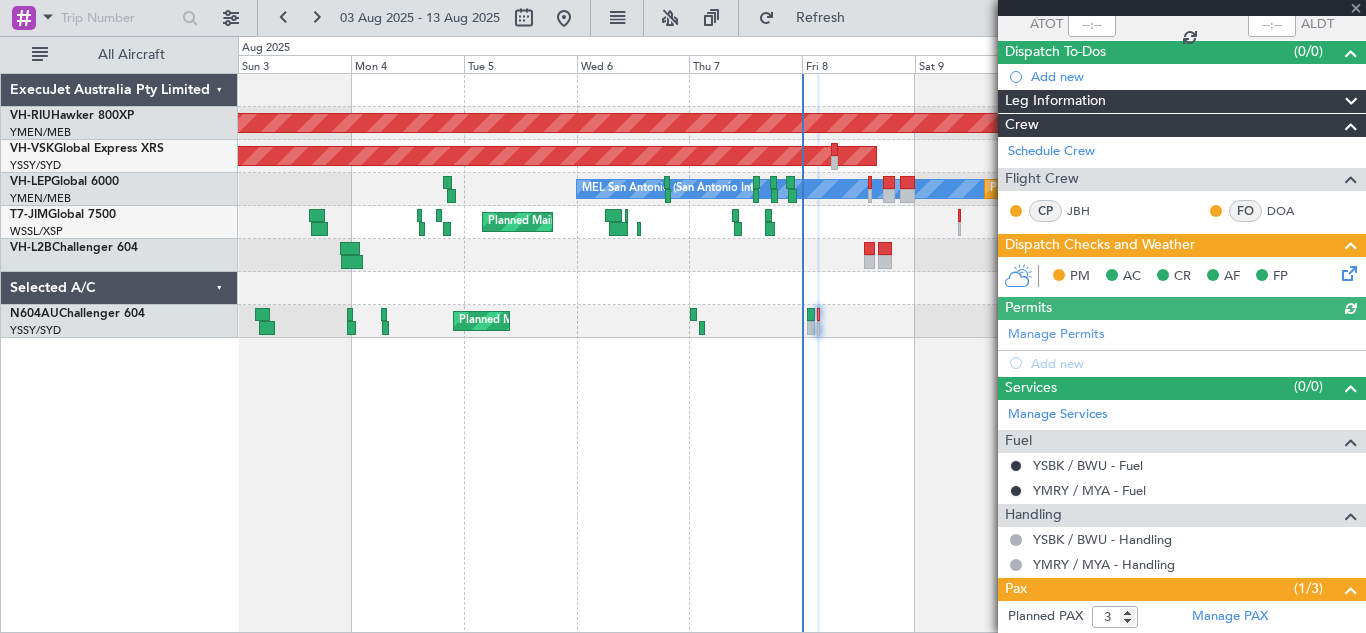 click 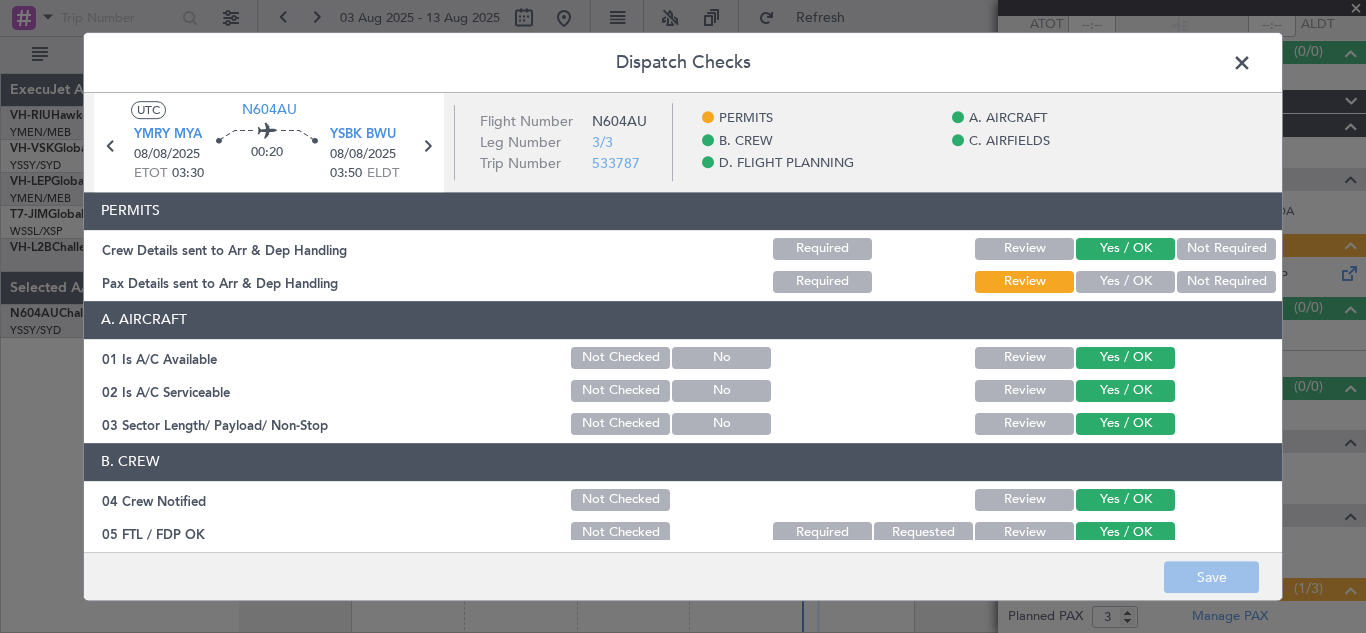click on "Yes / OK" 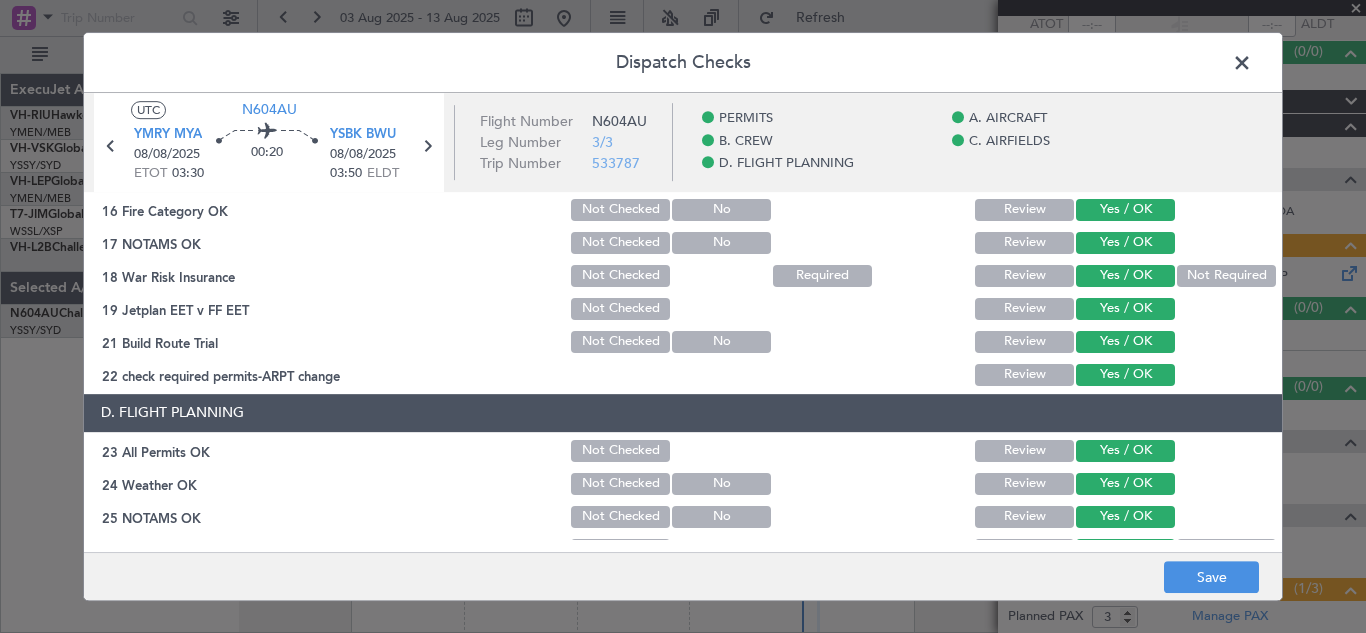 scroll, scrollTop: 824, scrollLeft: 0, axis: vertical 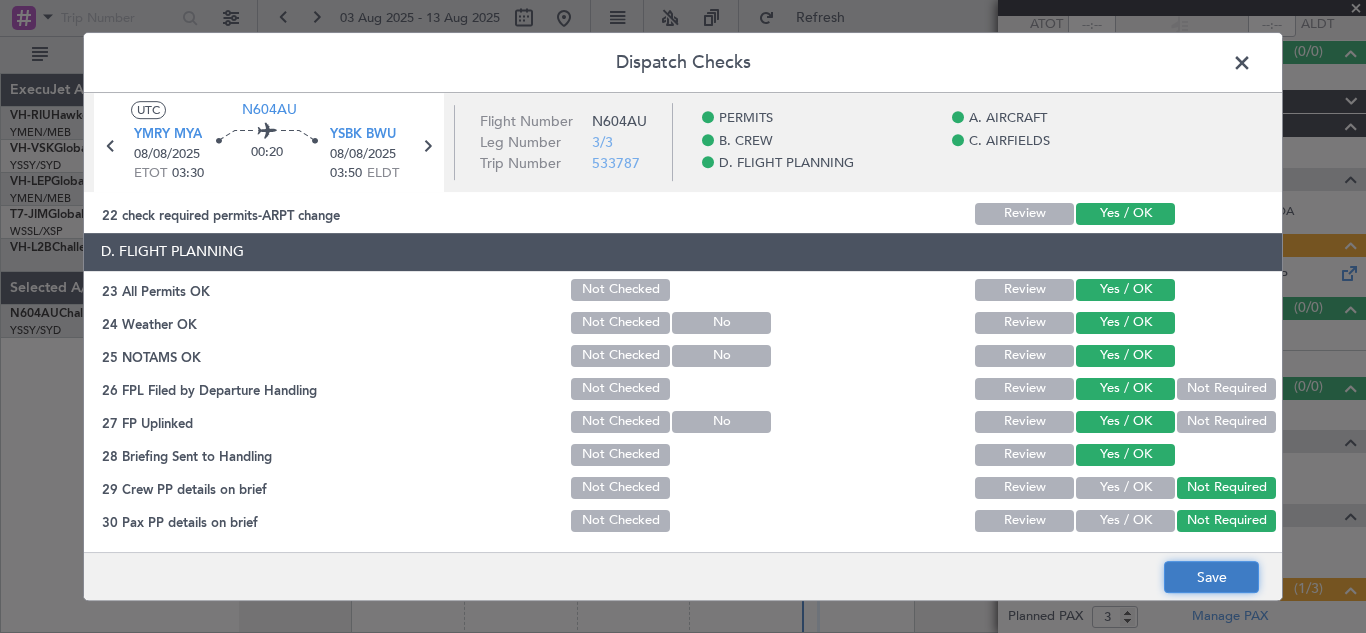 click on "Save" 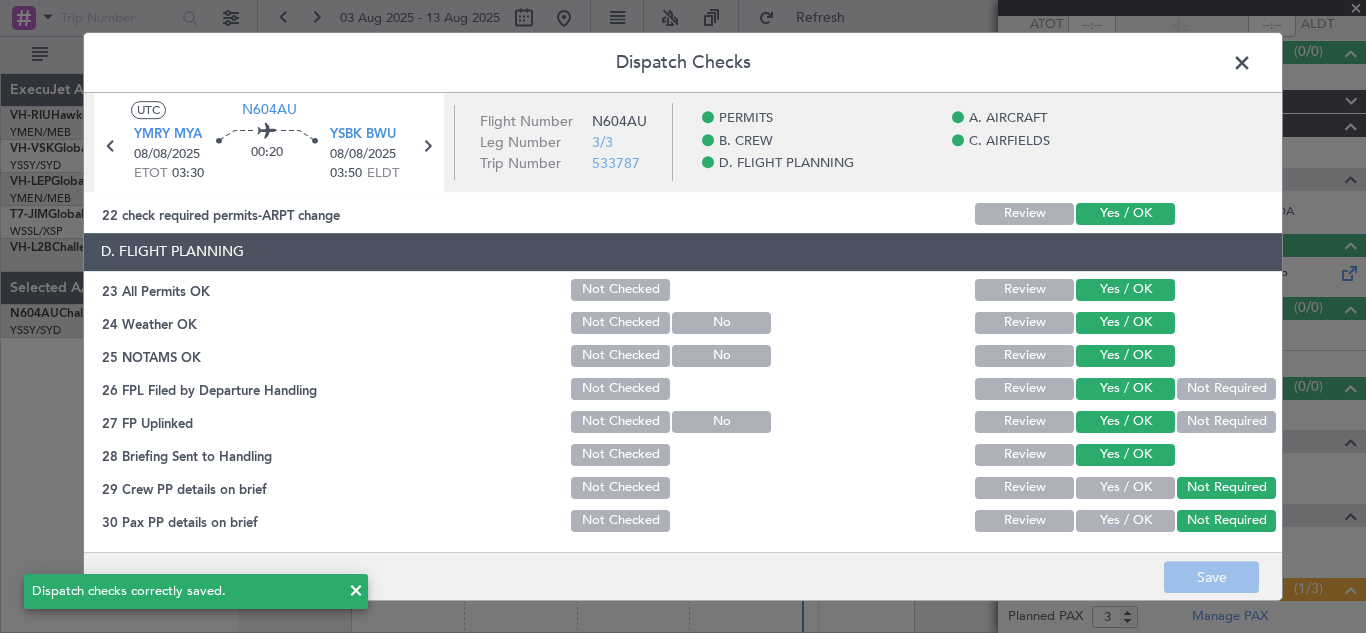 click 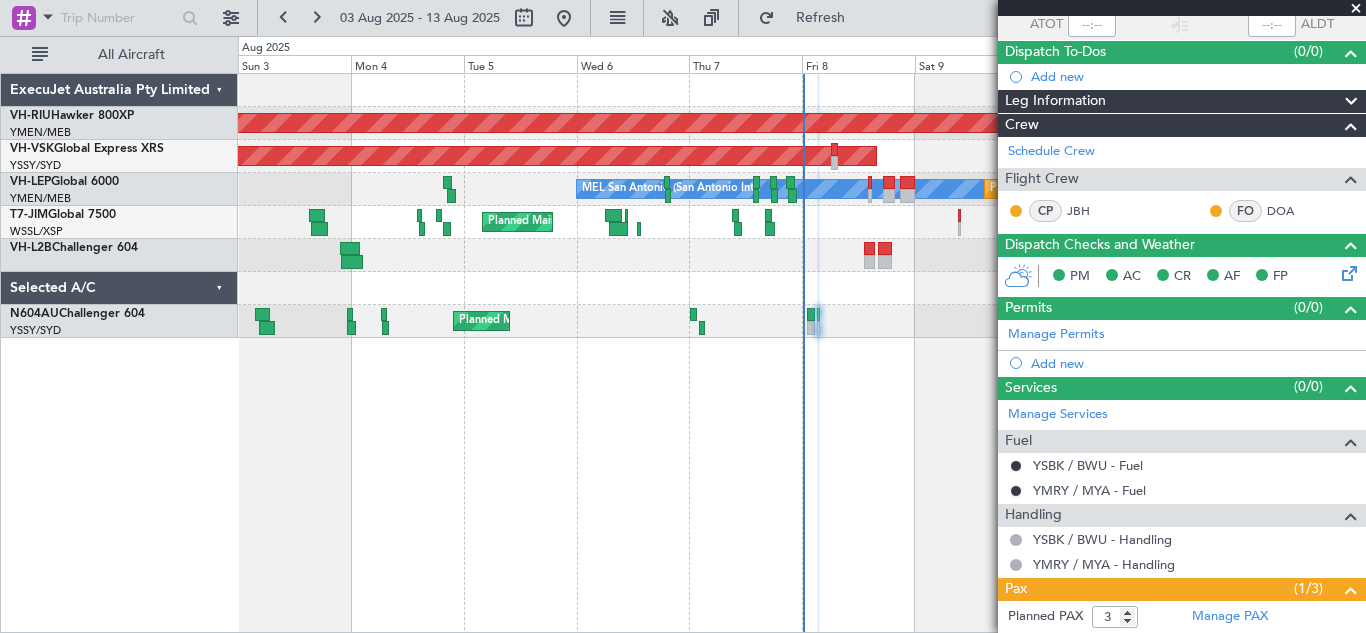 scroll, scrollTop: 284, scrollLeft: 0, axis: vertical 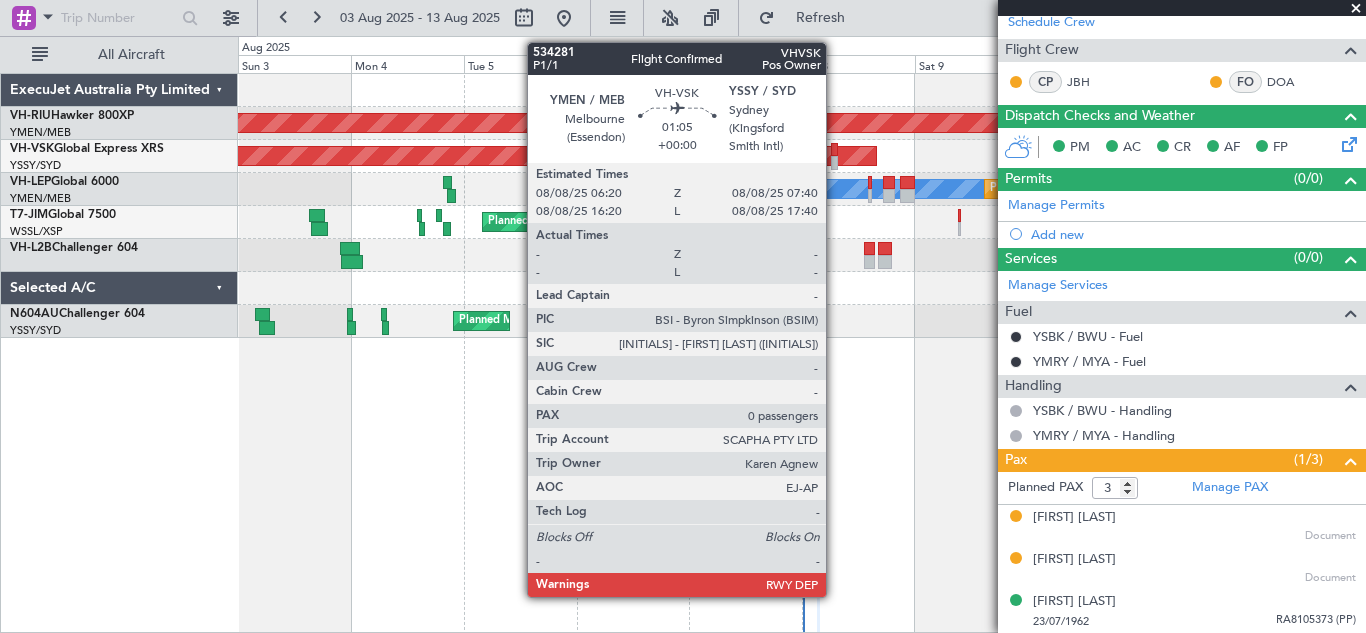 click 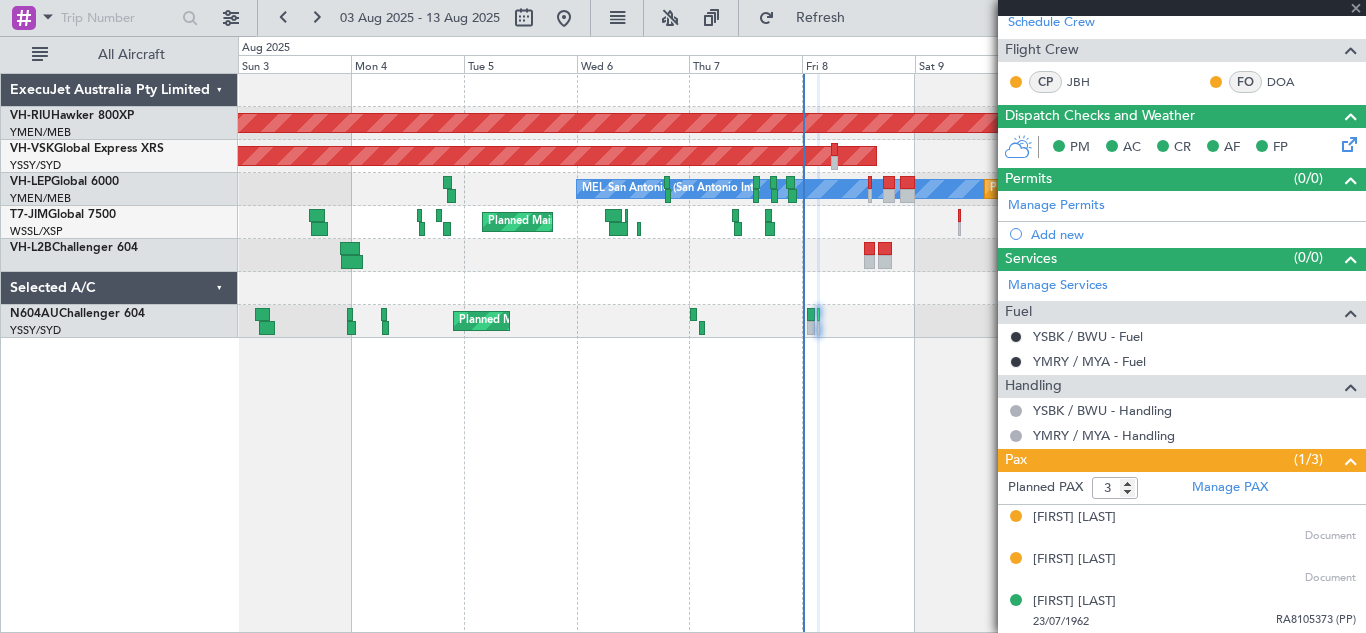 type on "0" 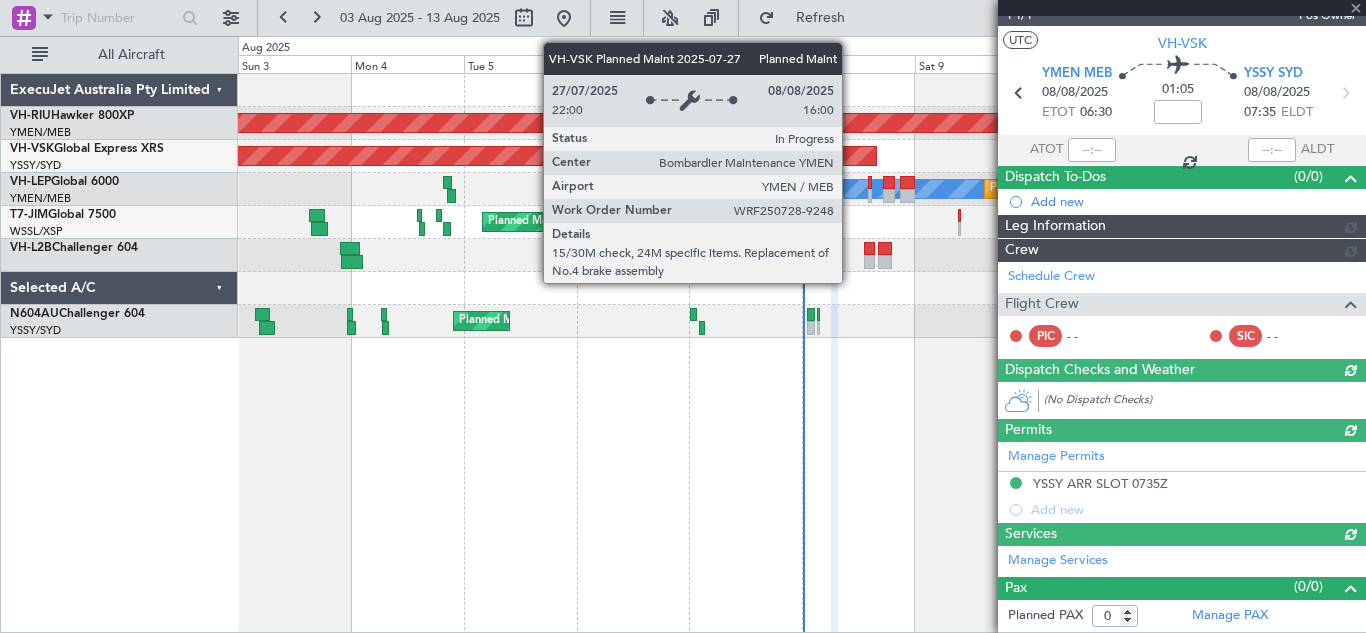 scroll, scrollTop: 180, scrollLeft: 0, axis: vertical 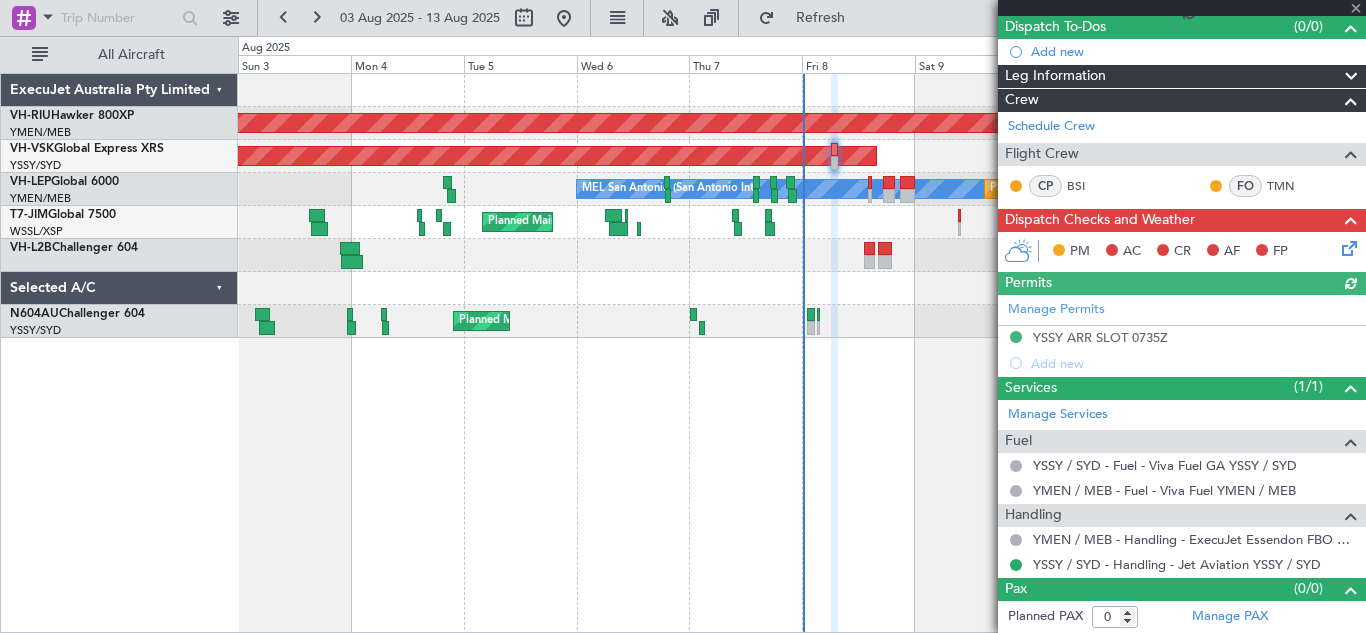 click 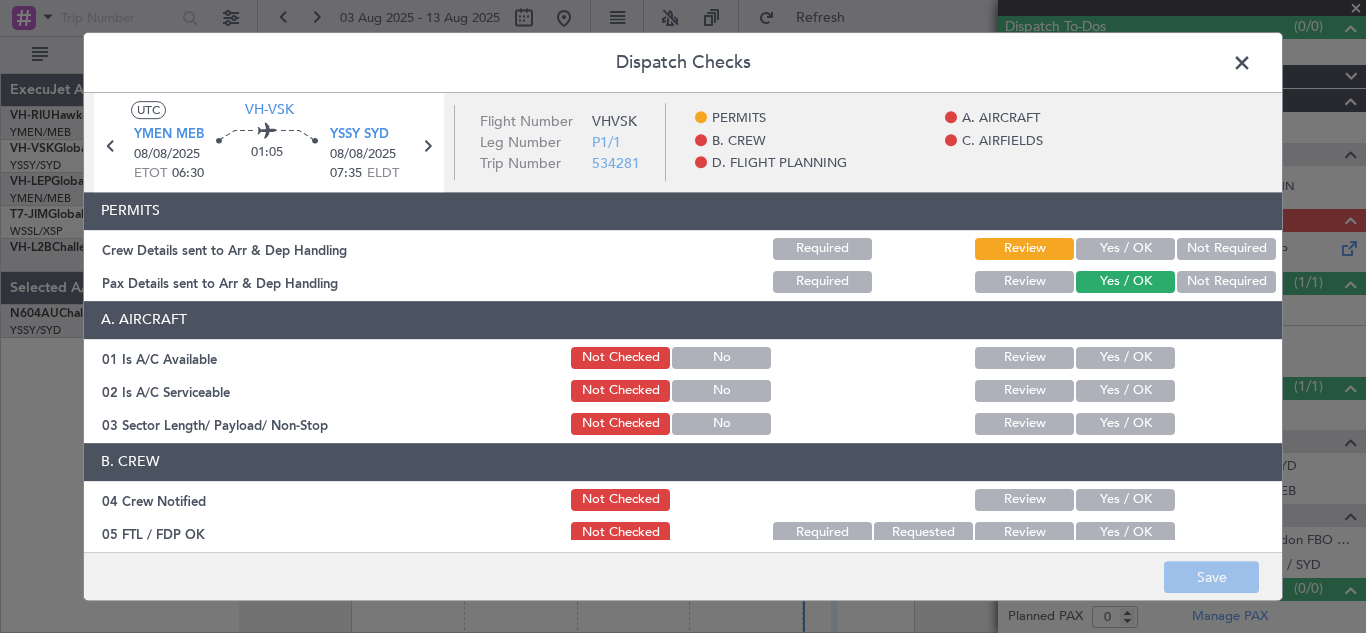 click on "Yes / OK" 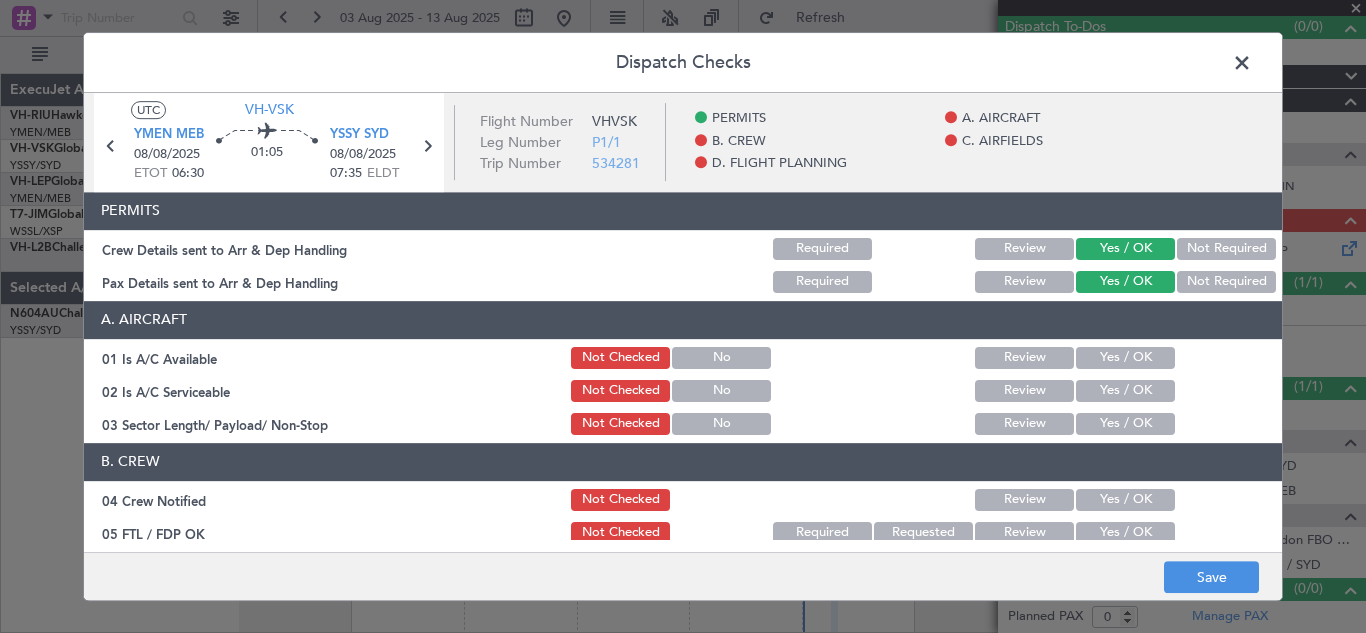 click on "Yes / OK" 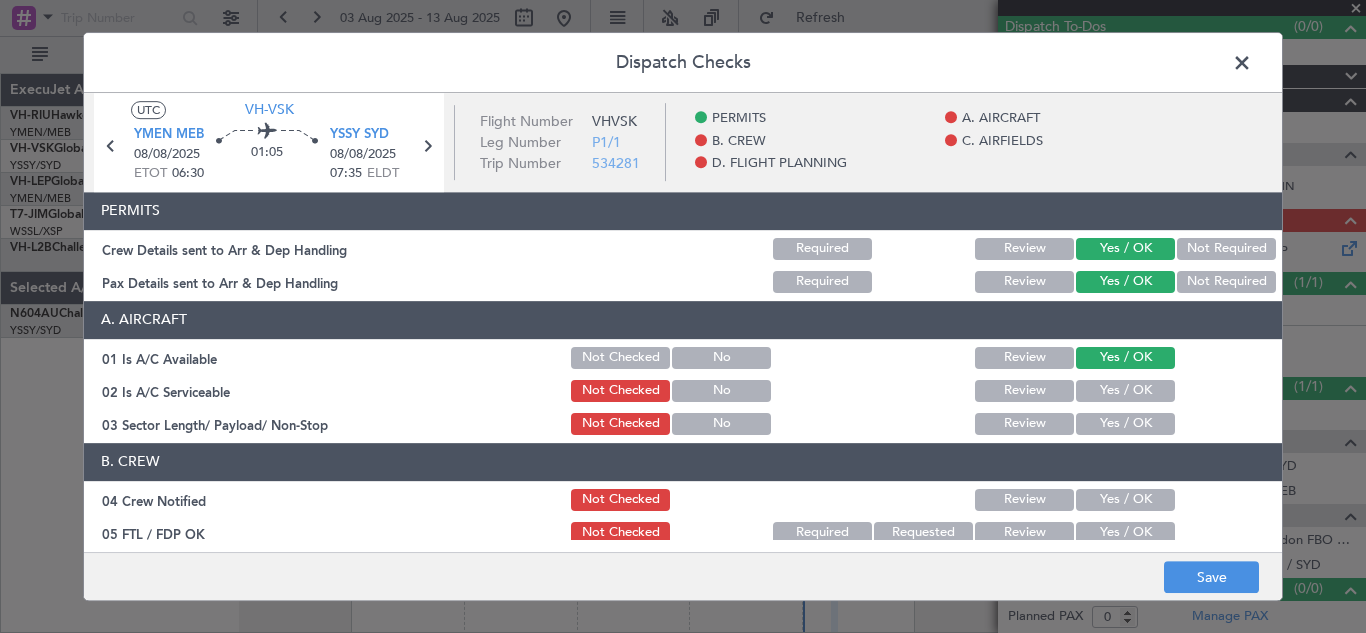click on "Yes / OK" 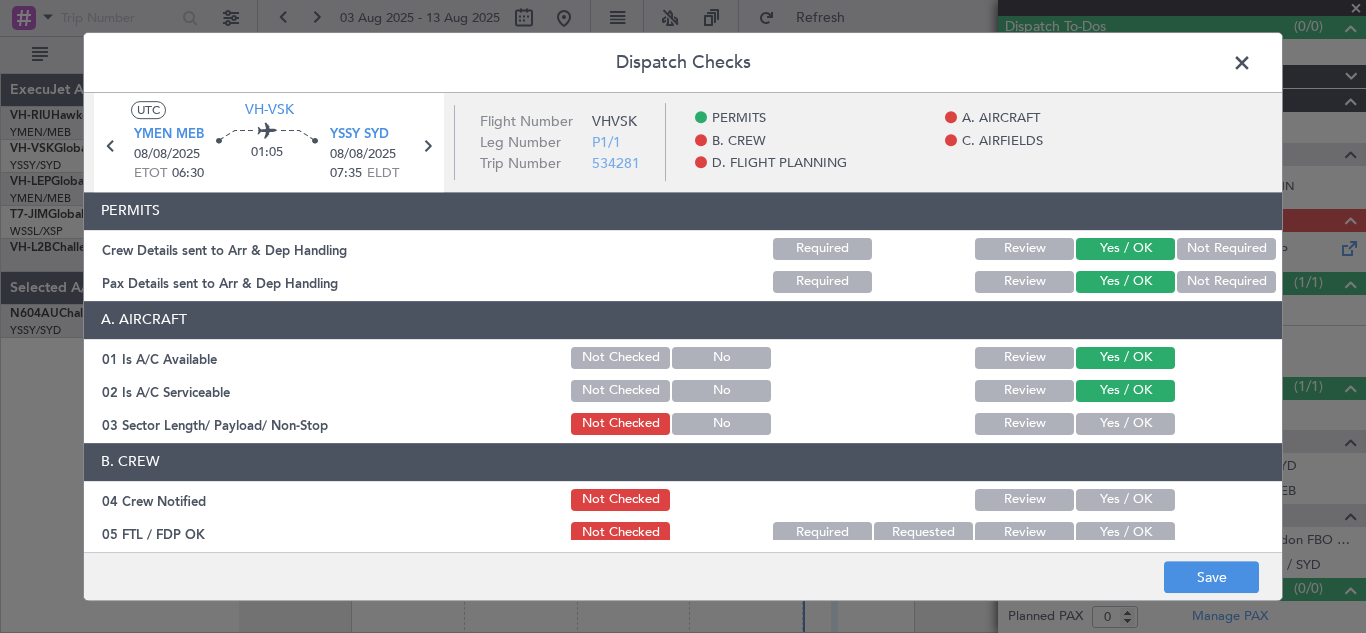 click on "Yes / OK" 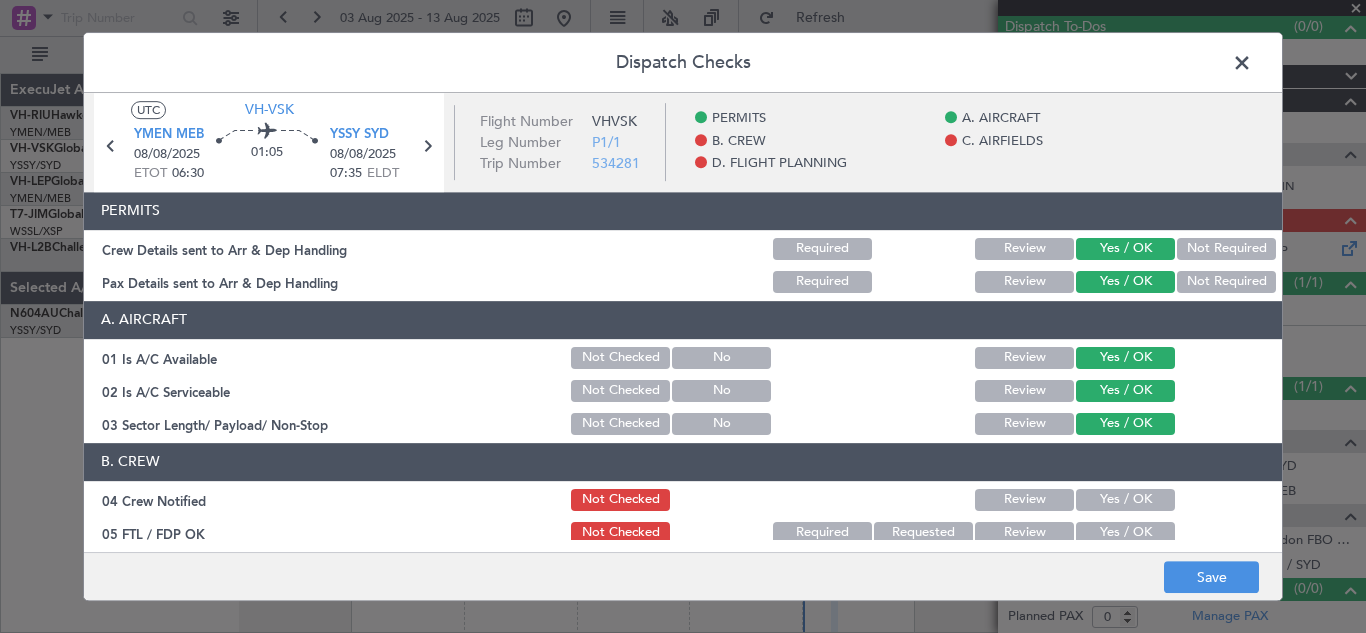 click on "Yes / OK" 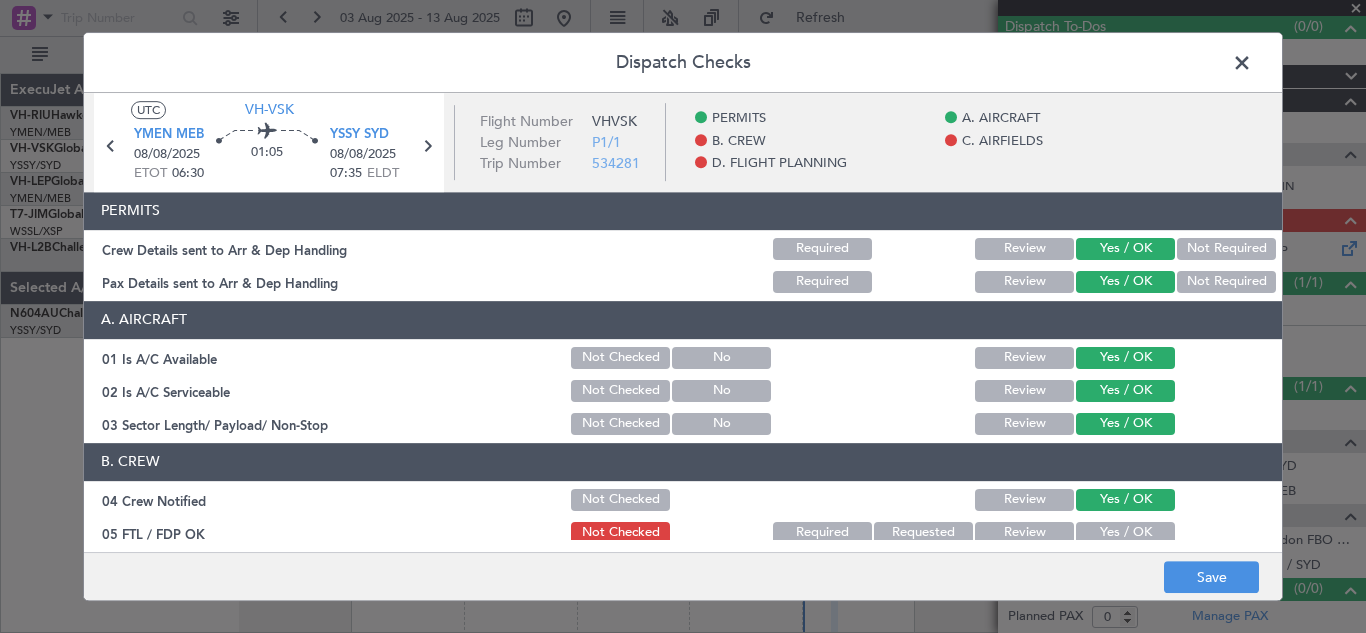 click on "Yes / OK" 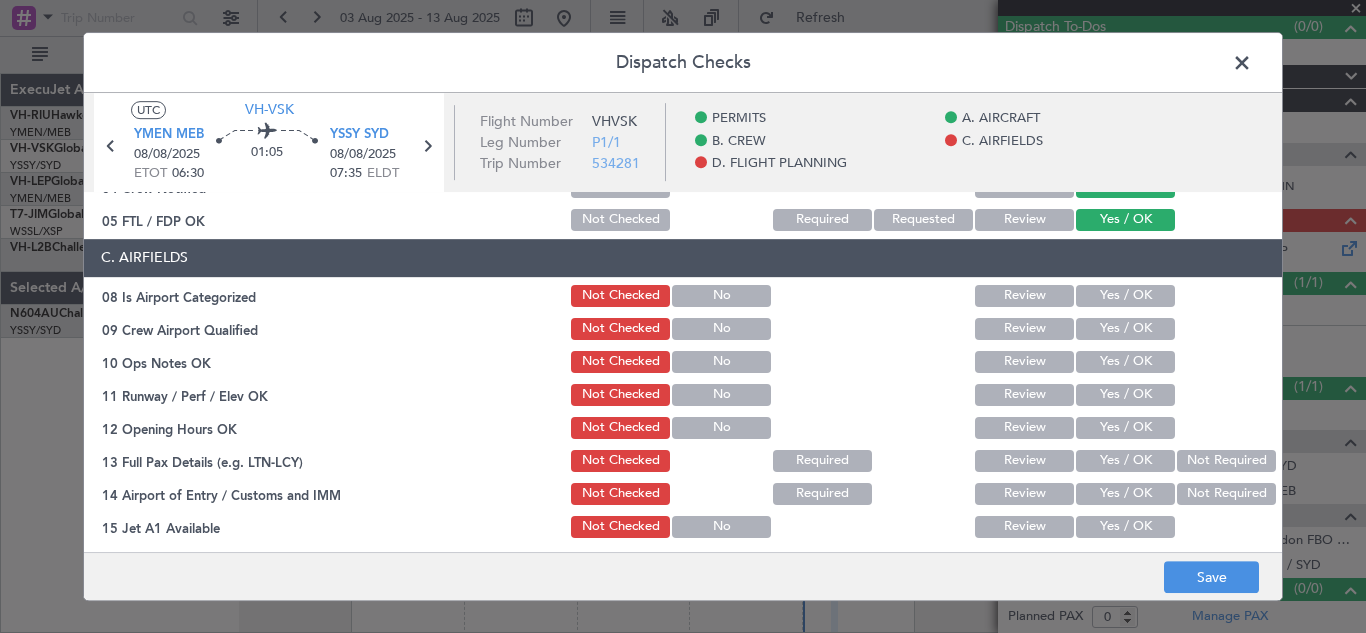 scroll, scrollTop: 328, scrollLeft: 0, axis: vertical 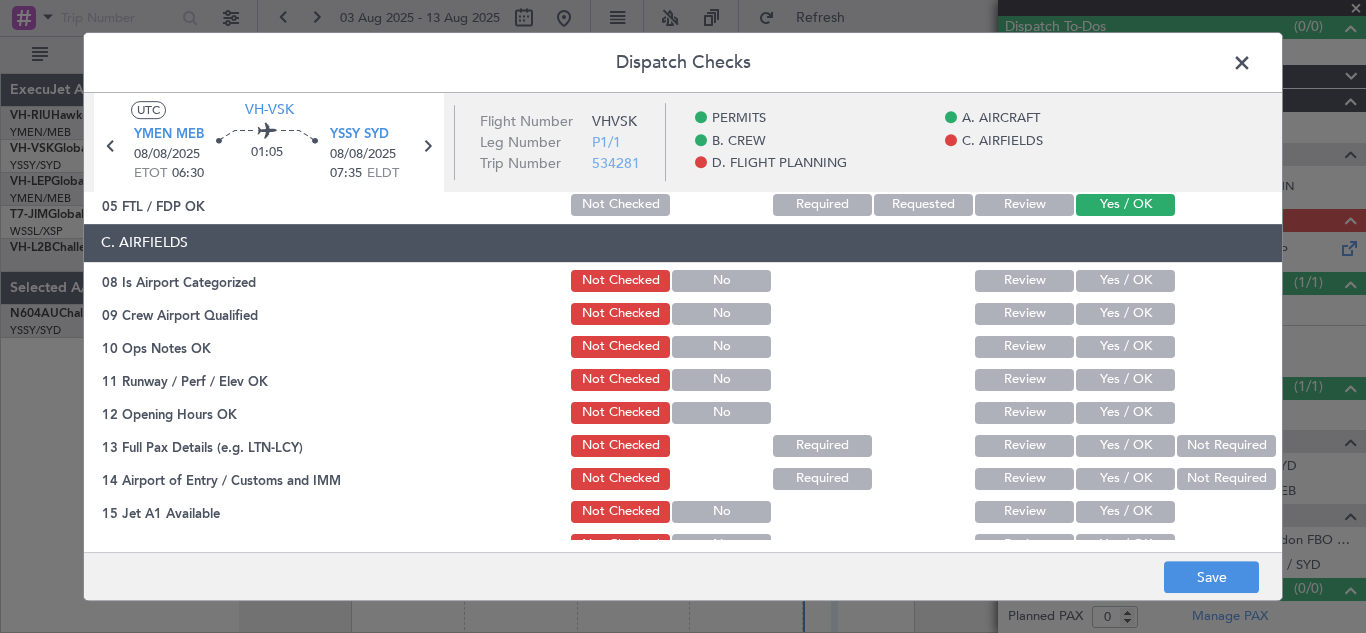 click on "Yes / OK" 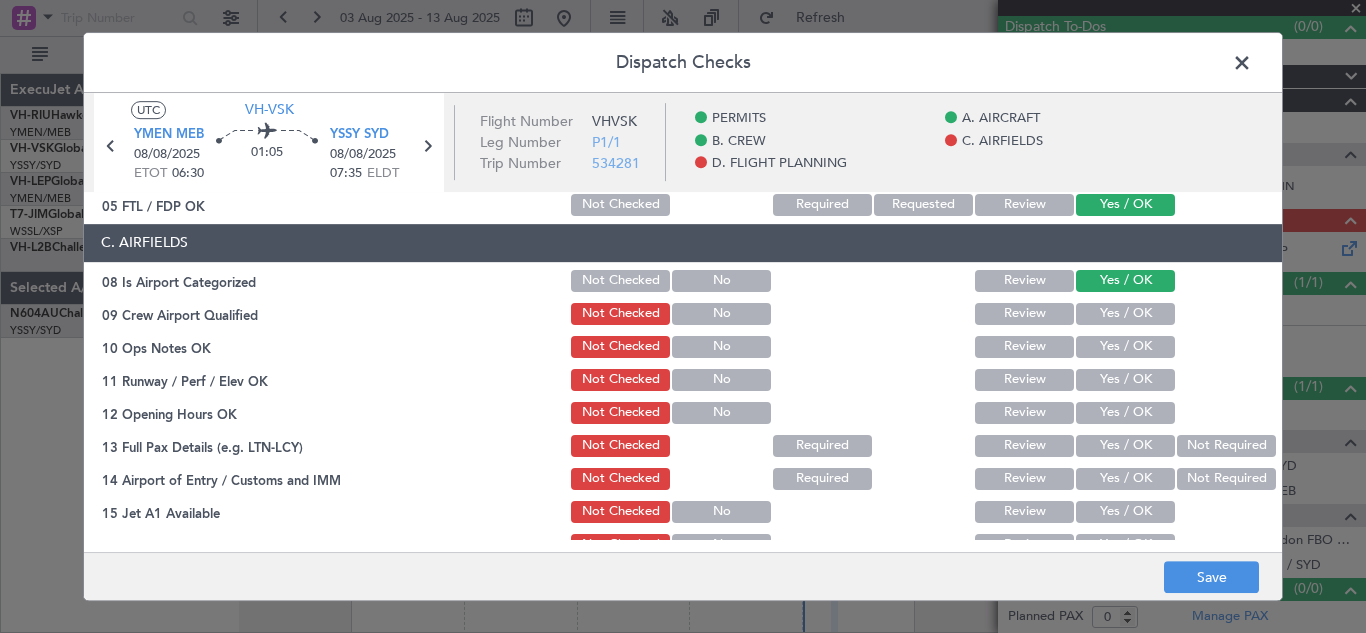 click on "Yes / OK" 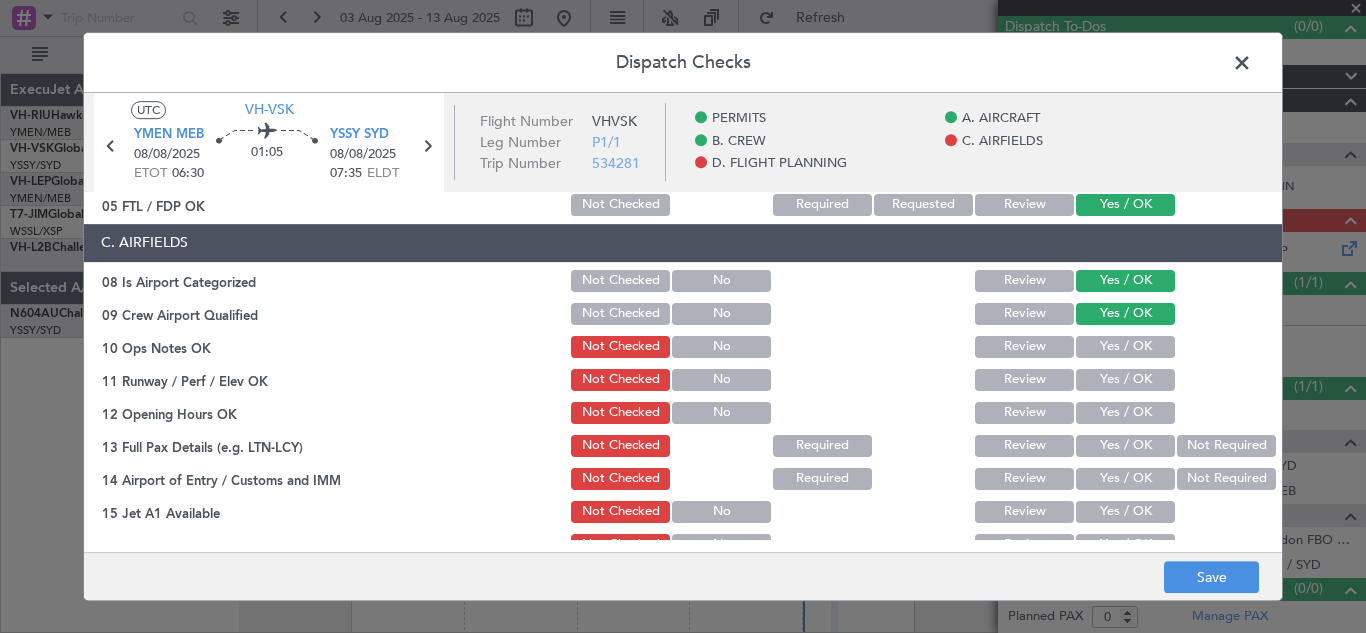 click on "Yes / OK" 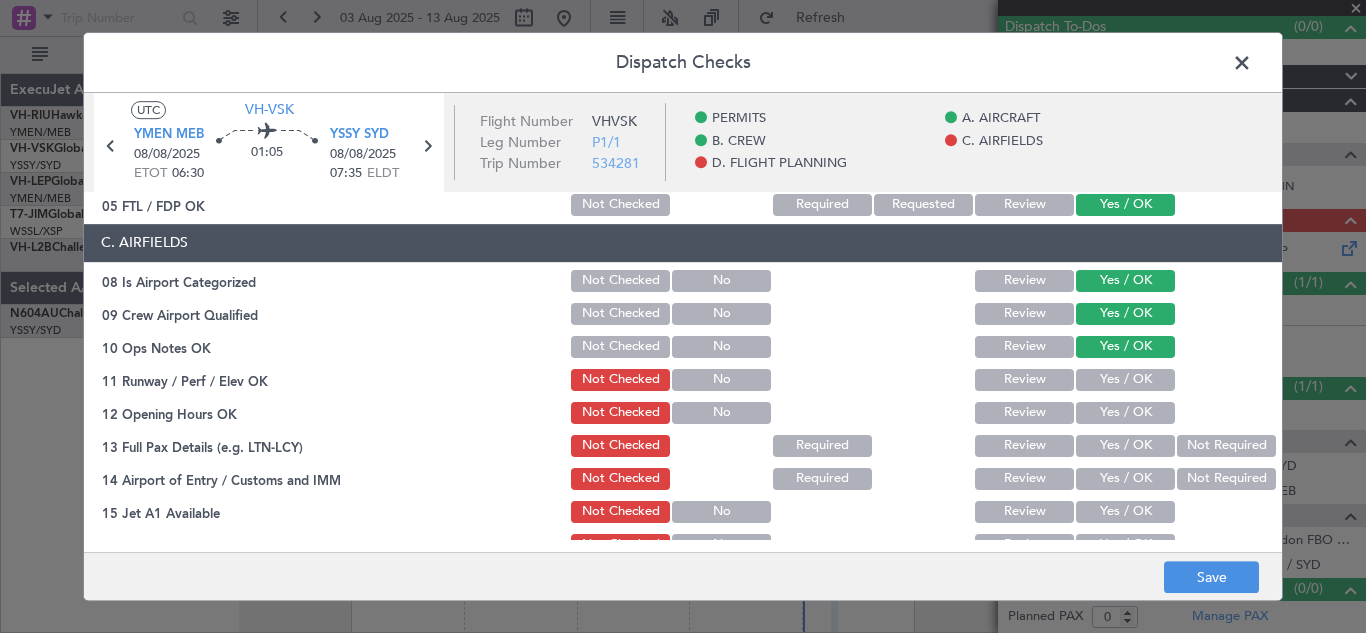 click on "Yes / OK" 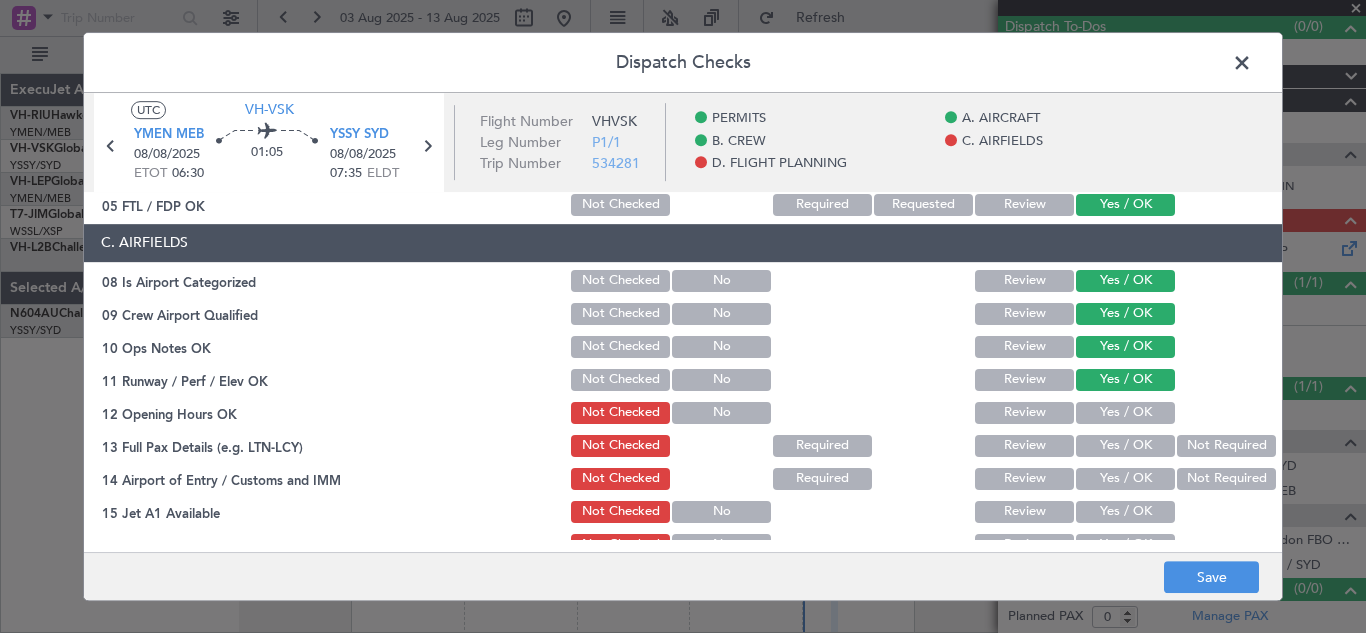click on "Yes / OK" 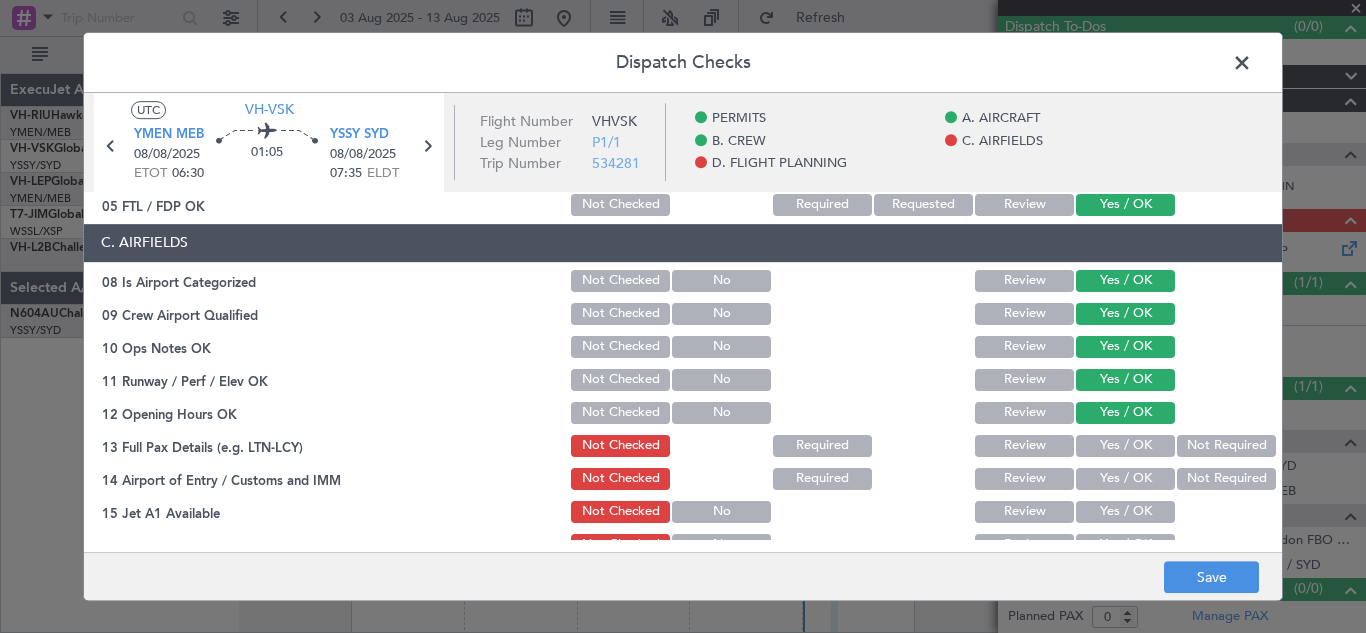 click on "Yes / OK" 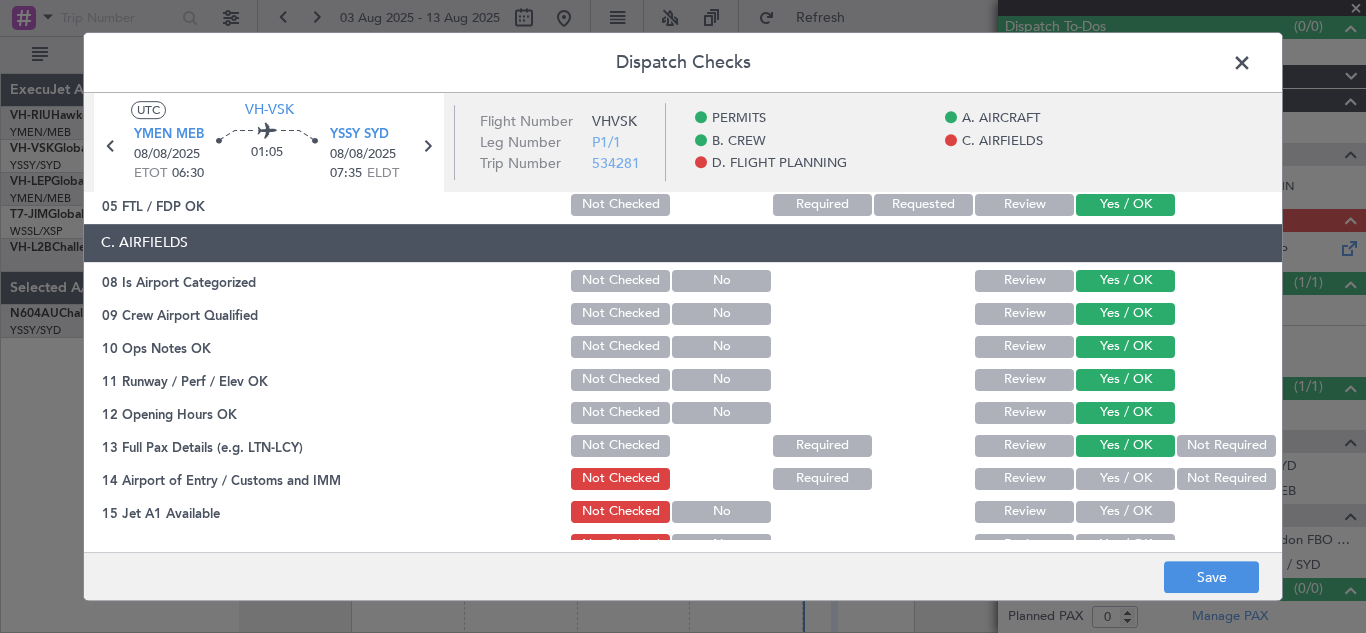 click on "Yes / OK" 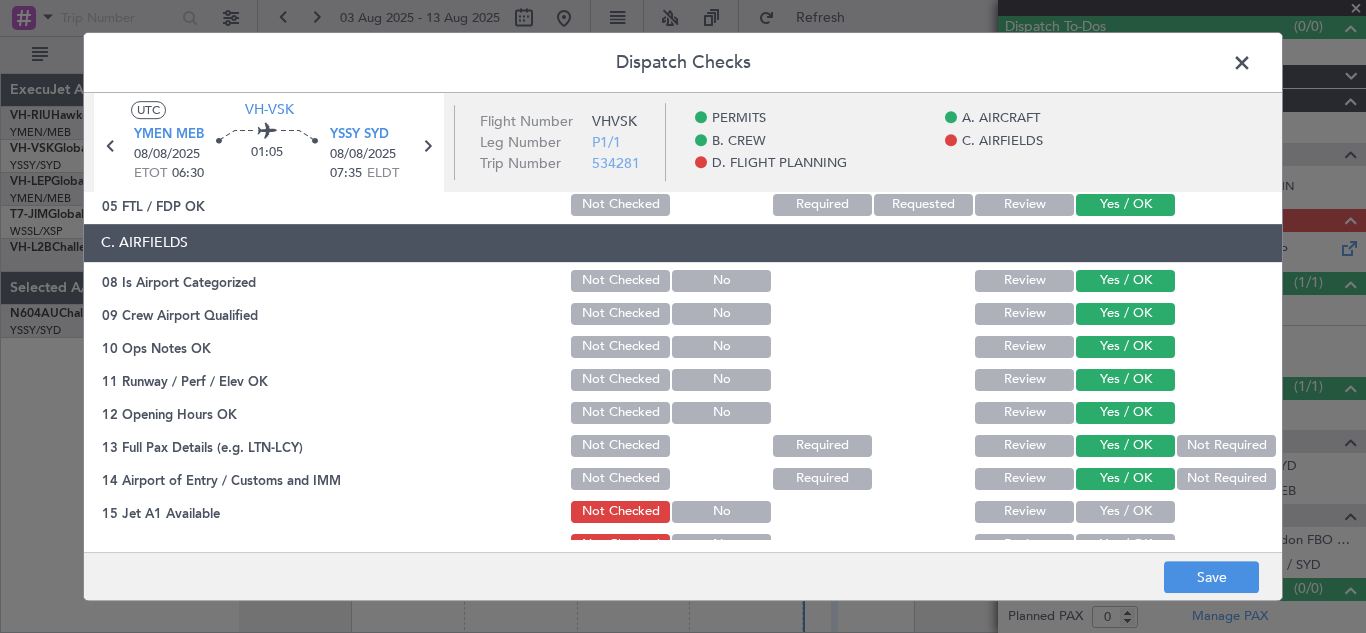 click on "Yes / OK" 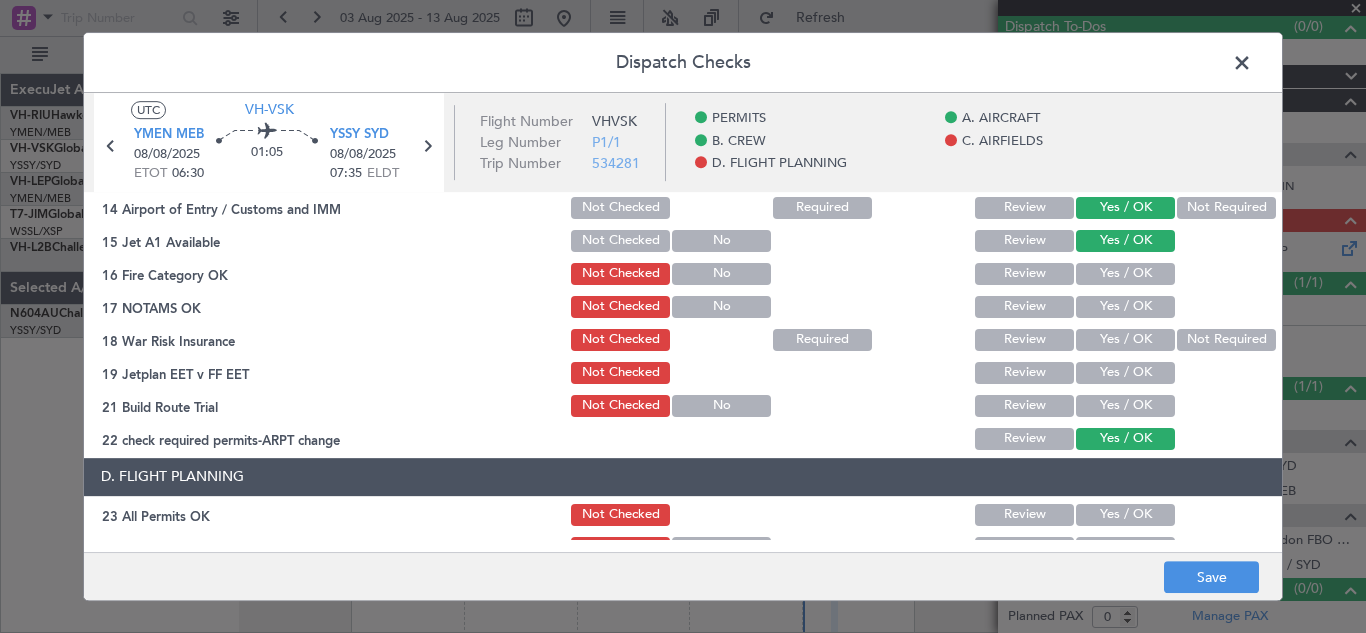 scroll, scrollTop: 610, scrollLeft: 0, axis: vertical 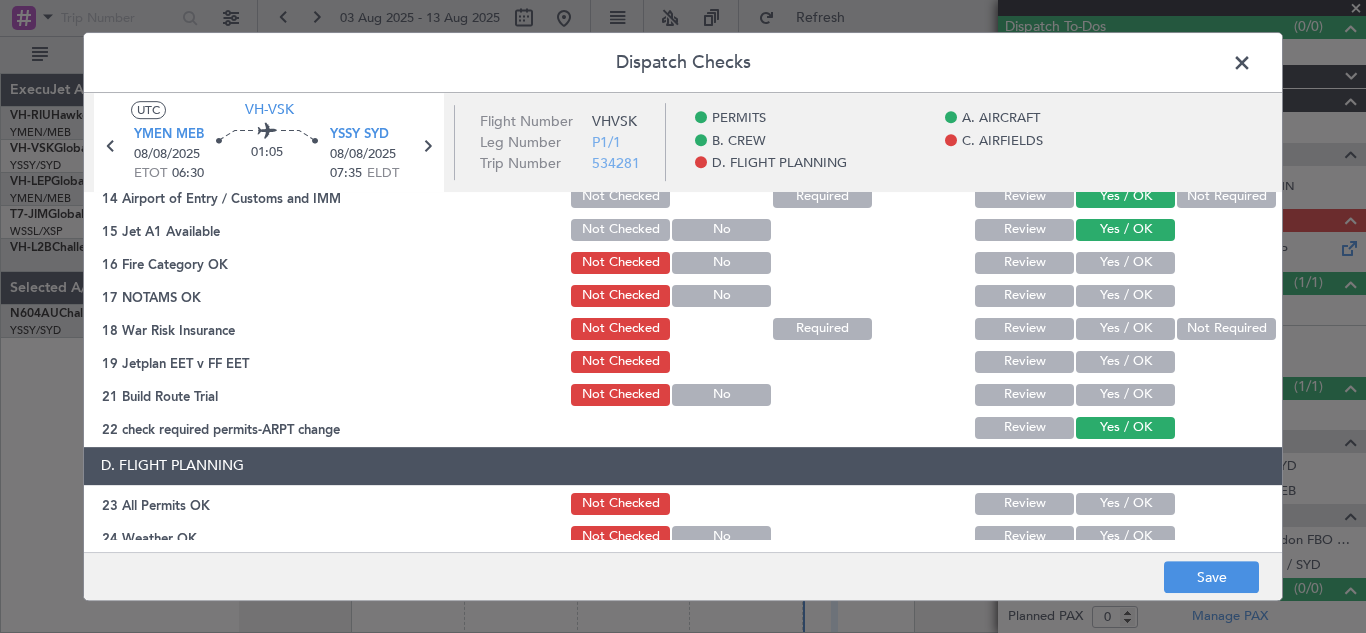click on "Yes / OK" 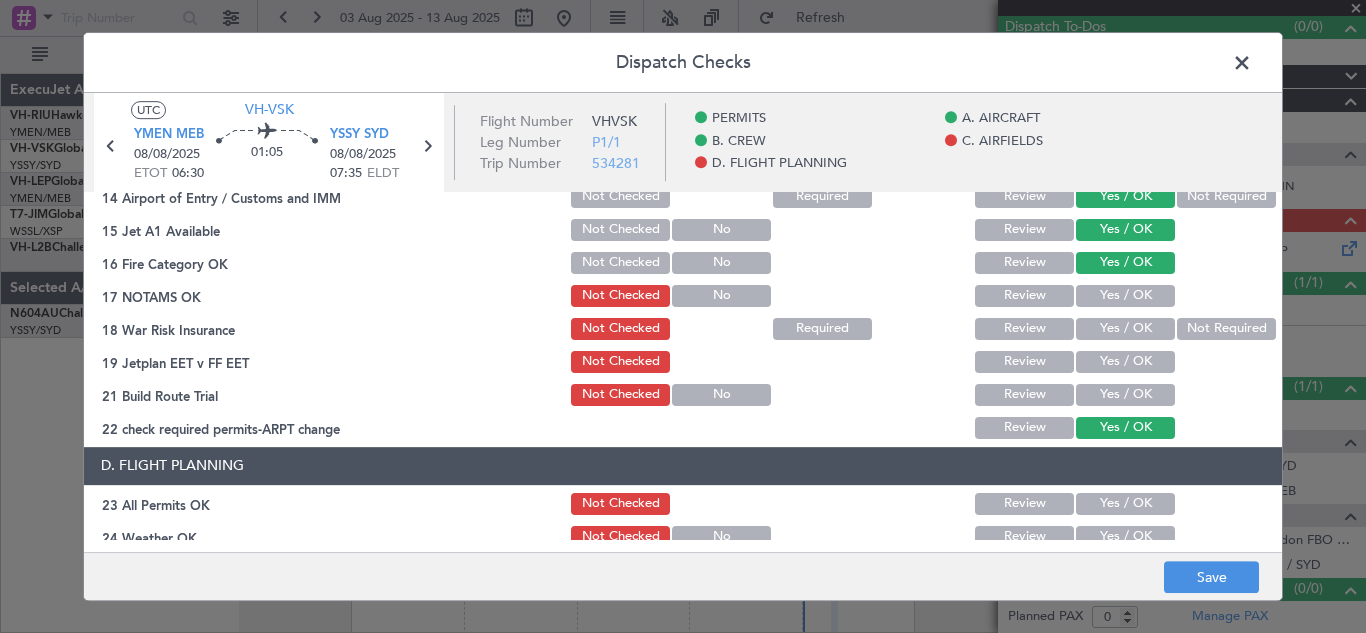 click on "Yes / OK" 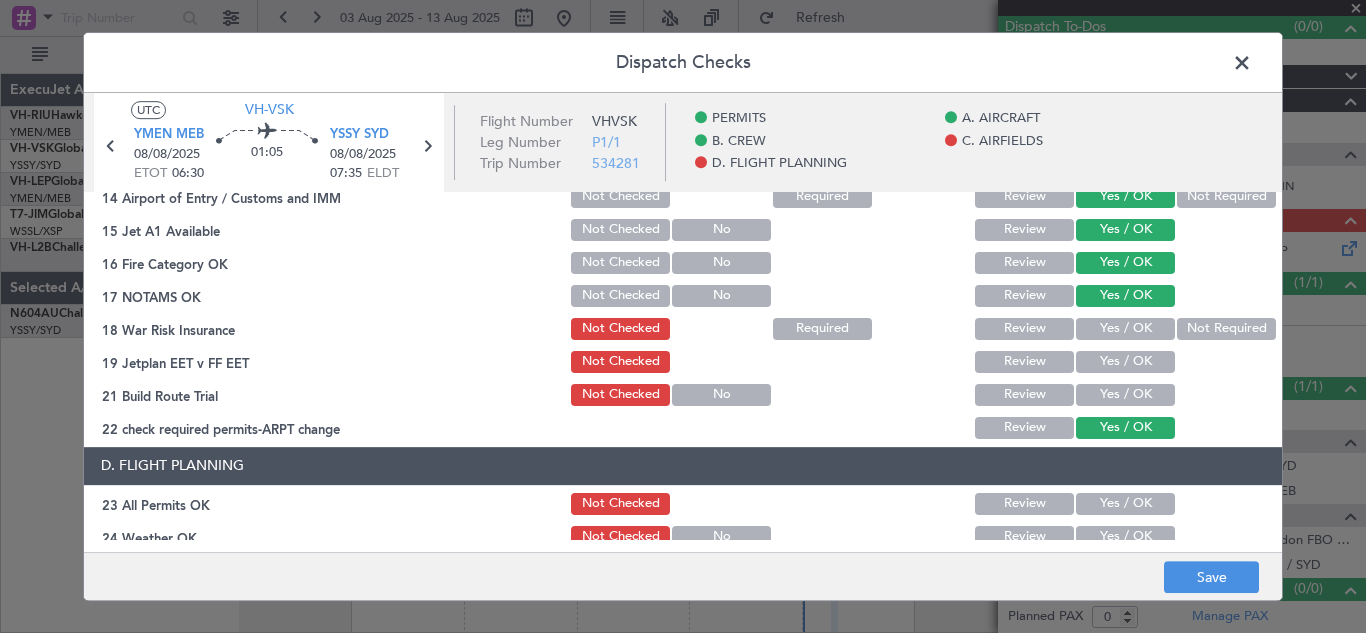 click on "Yes / OK" 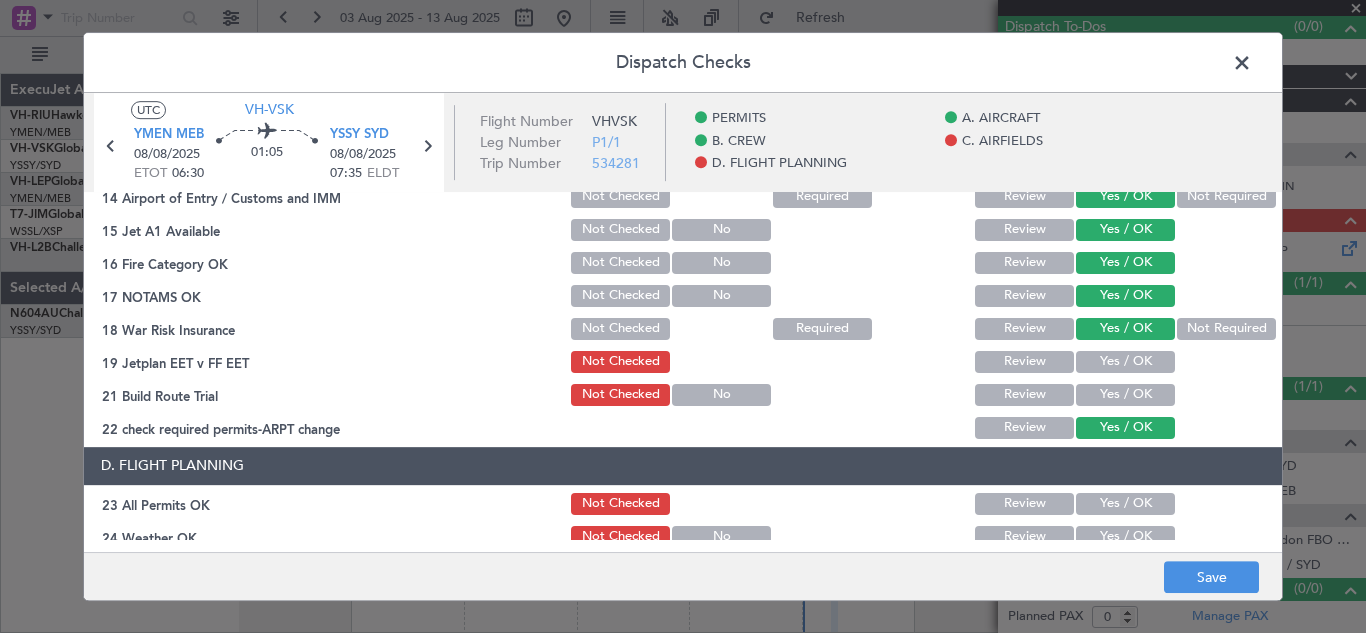 click on "Yes / OK" 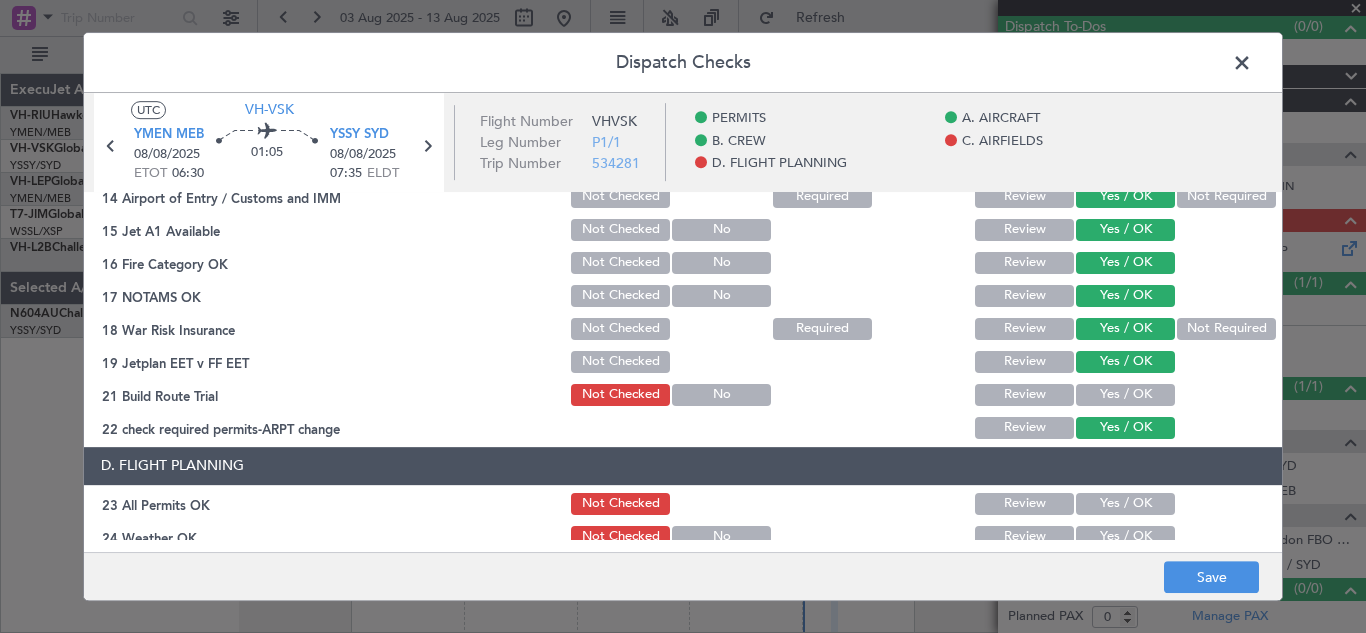 click on "Yes / OK" 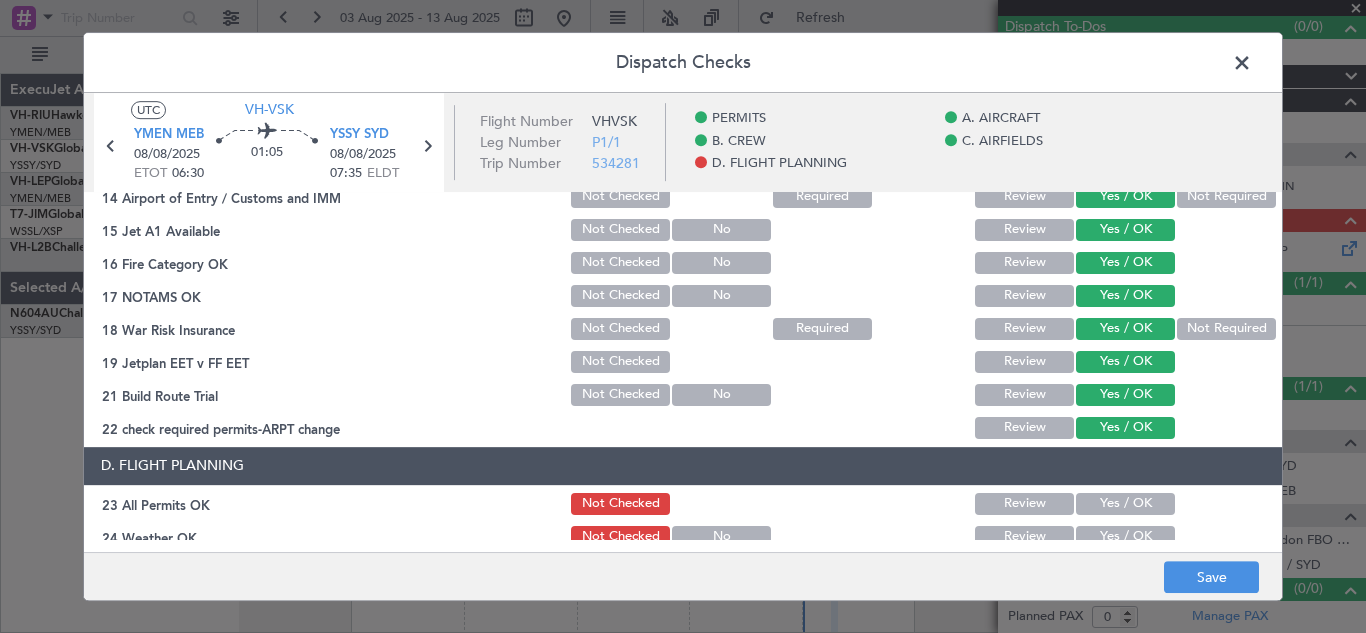 scroll, scrollTop: 824, scrollLeft: 0, axis: vertical 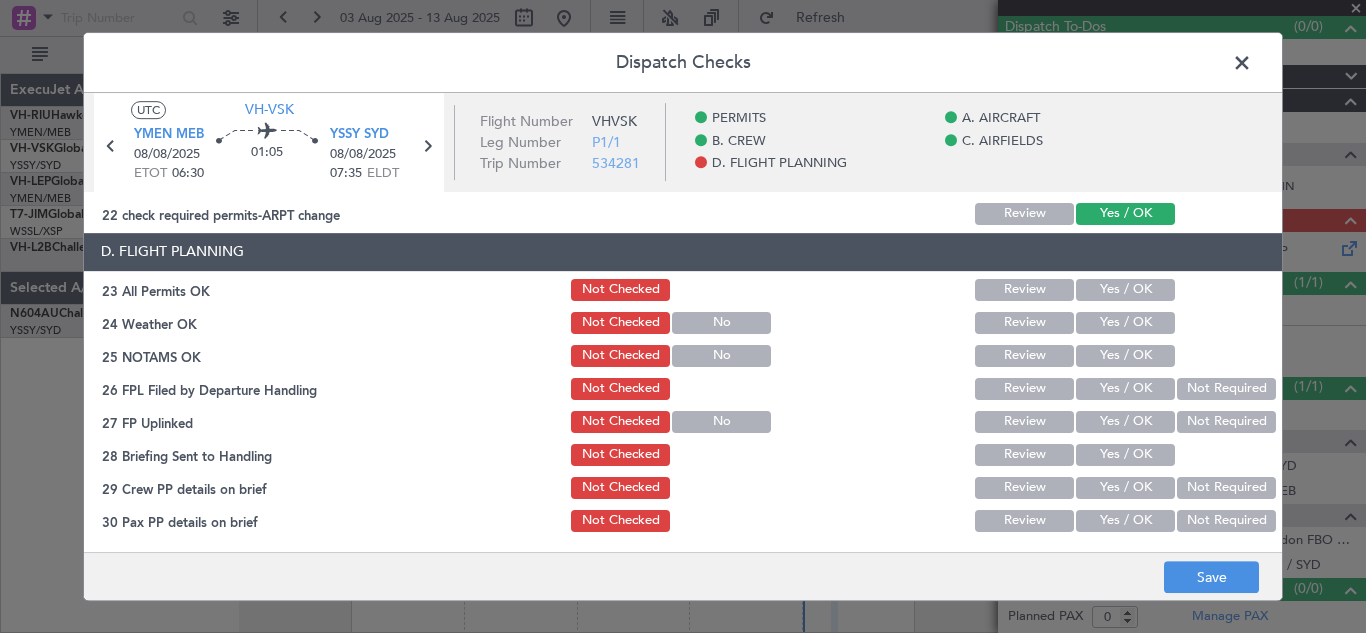 click on "Yes / OK" 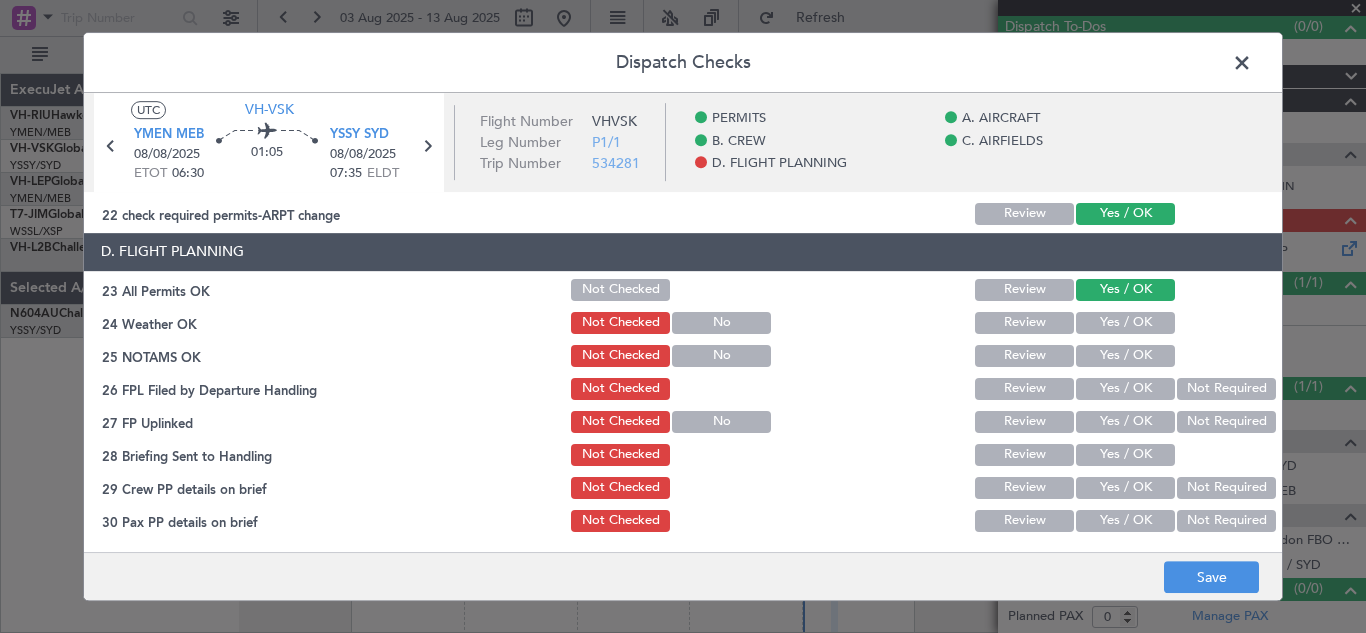 click on "Yes / OK" 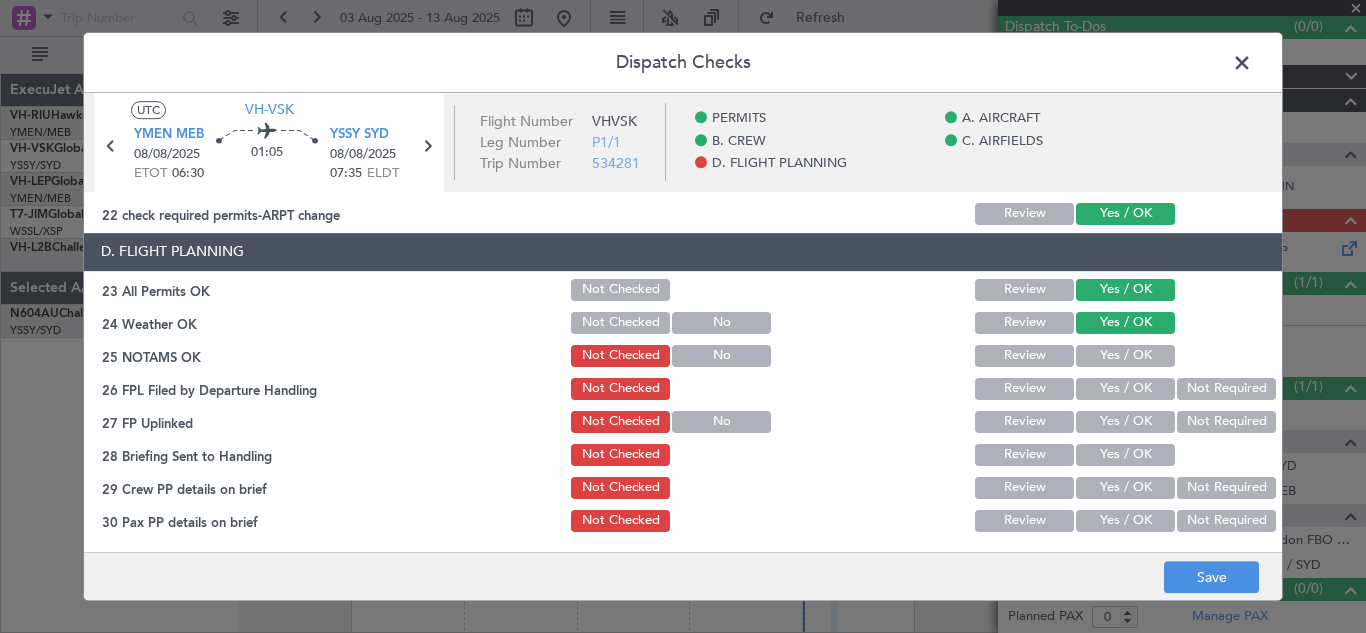 click on "Yes / OK" 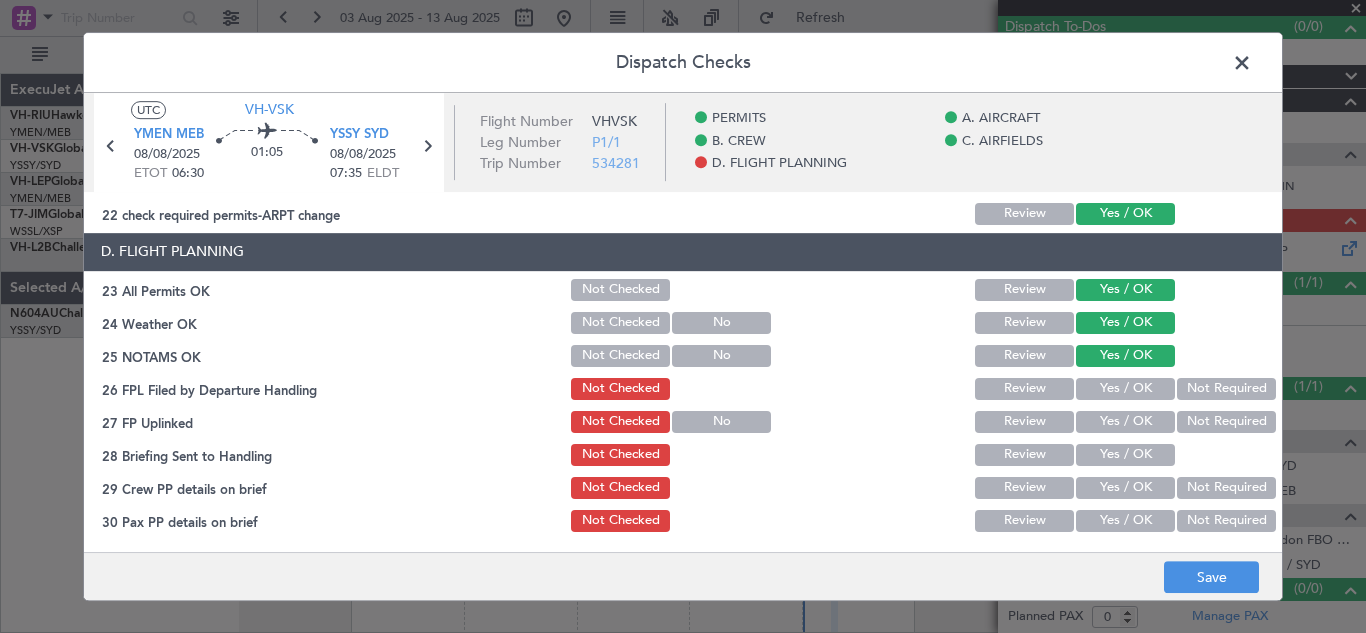 click on "Yes / OK" 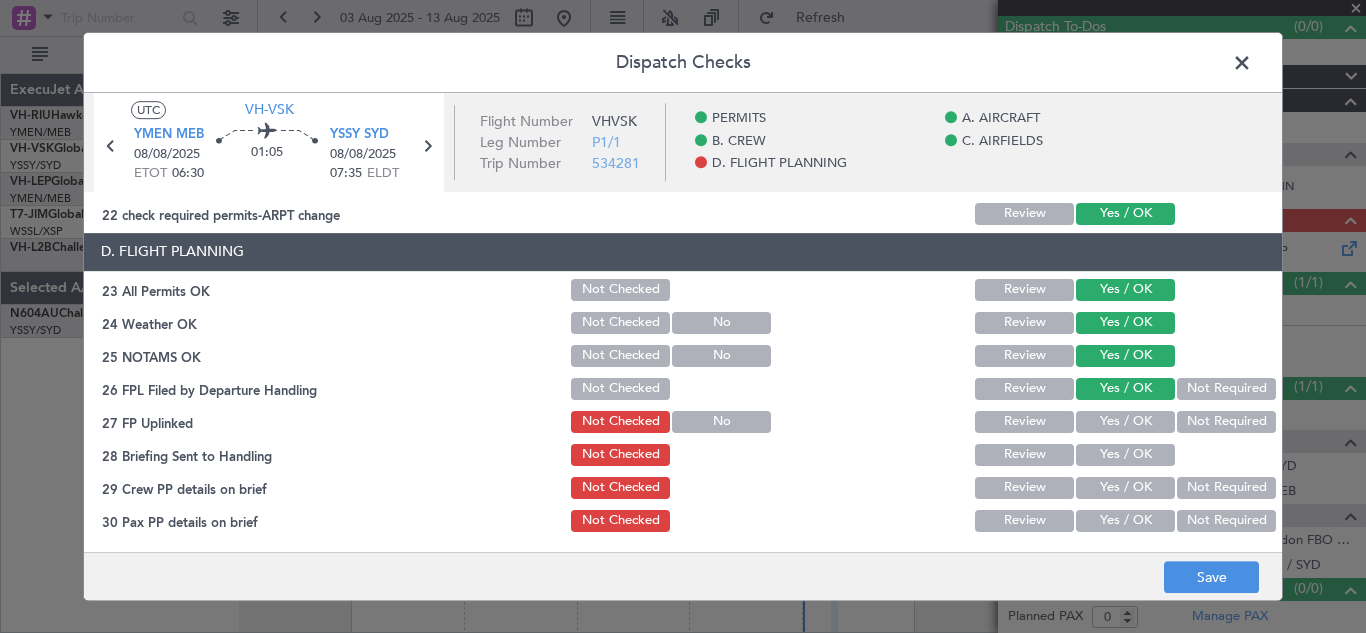 click on "Yes / OK" 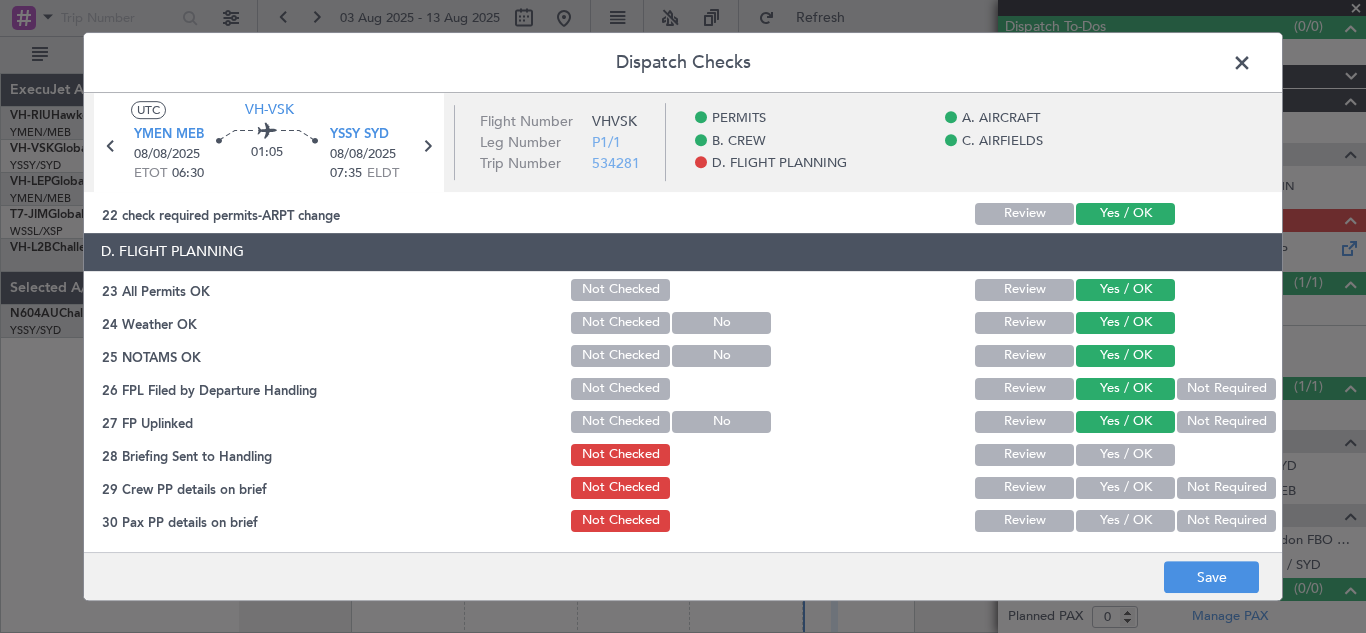 click on "Yes / OK" 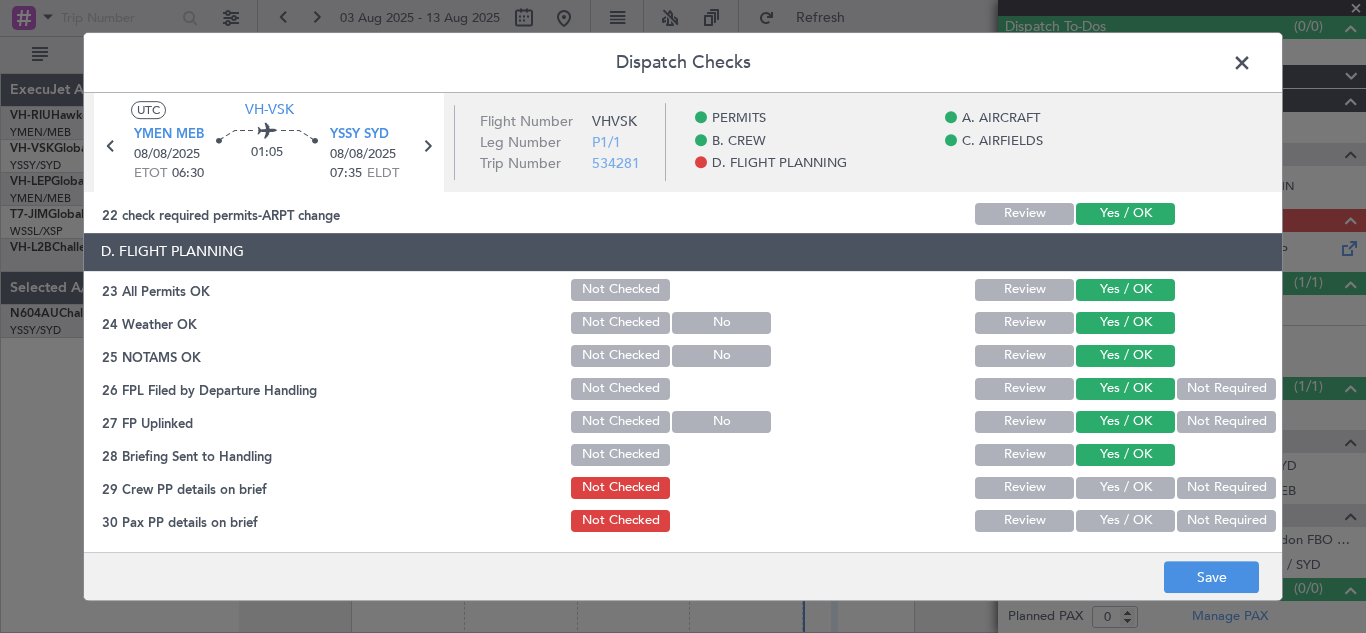 click on "Not Required" 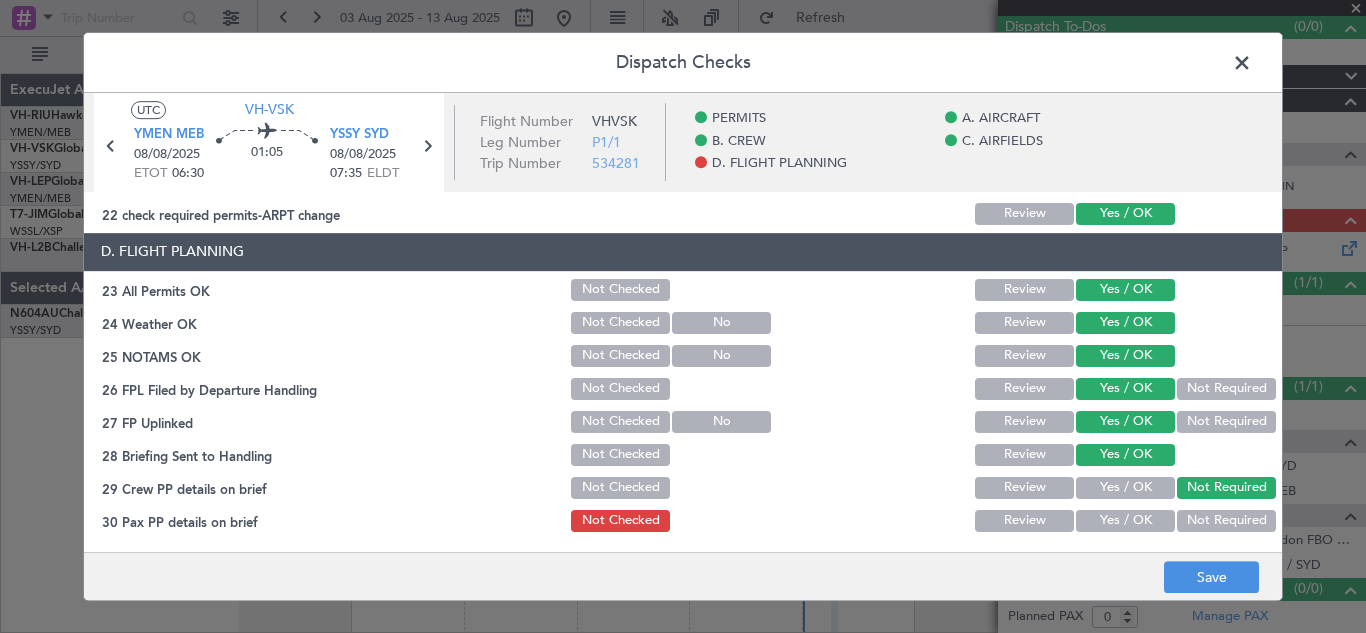 click on "Not Required" 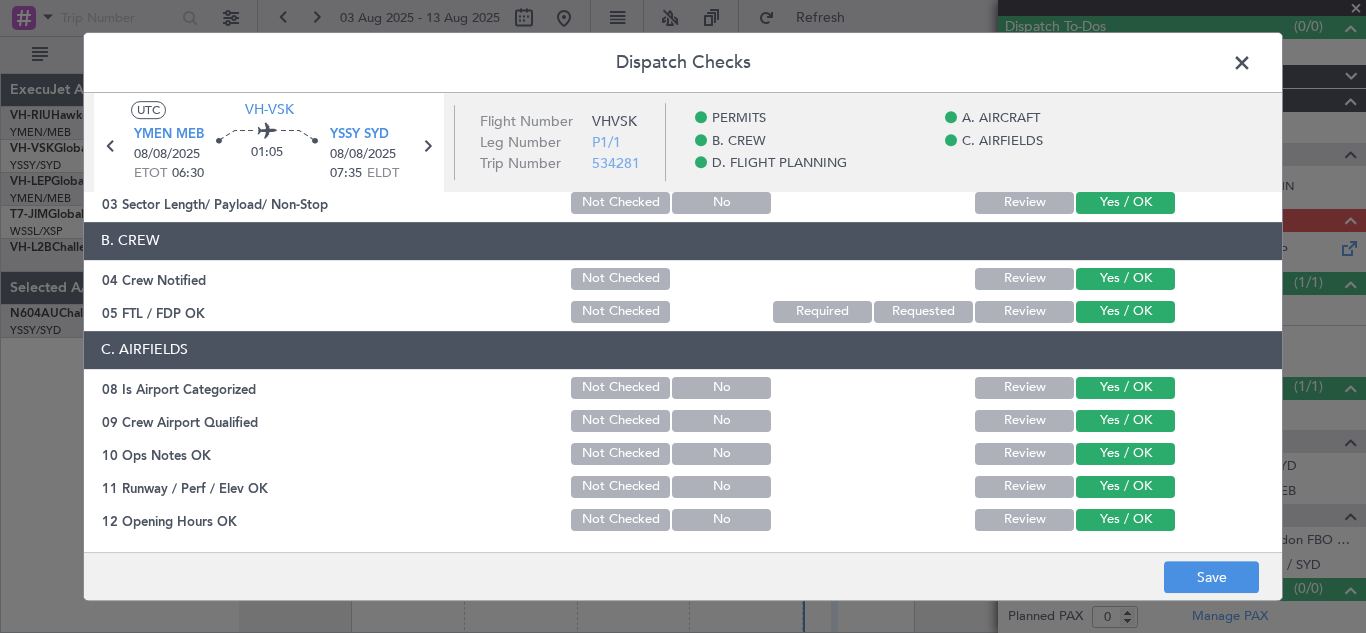 scroll, scrollTop: 0, scrollLeft: 0, axis: both 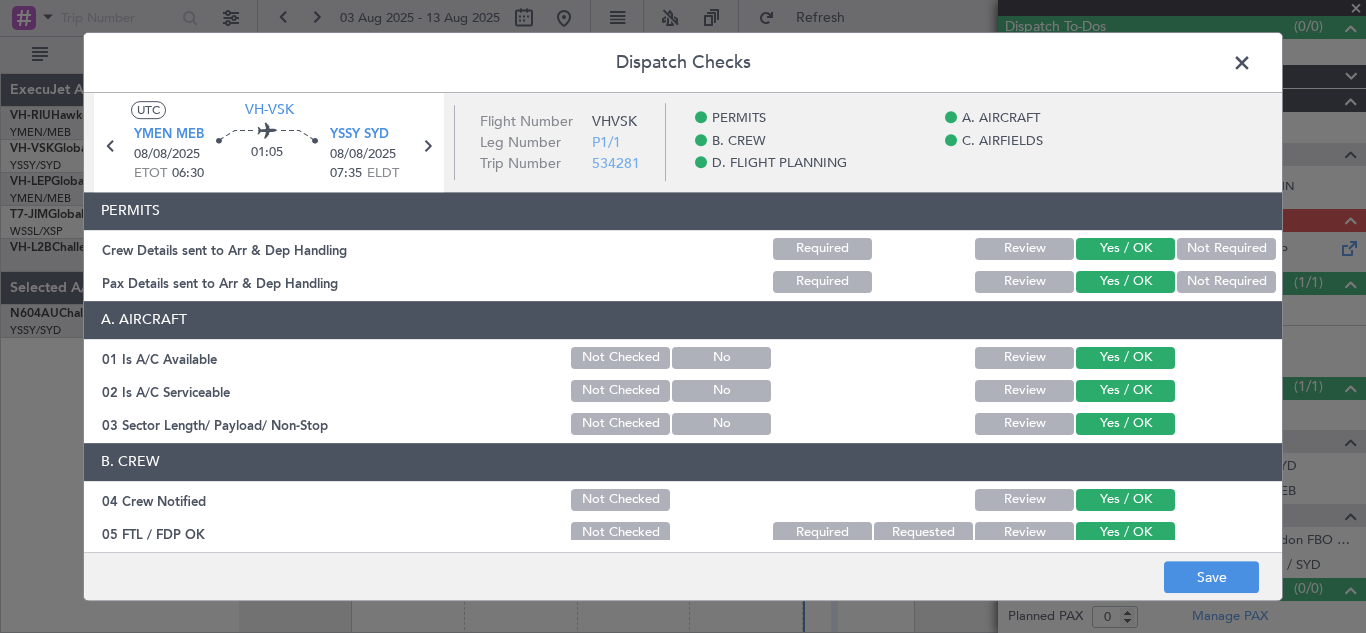click on "Review" 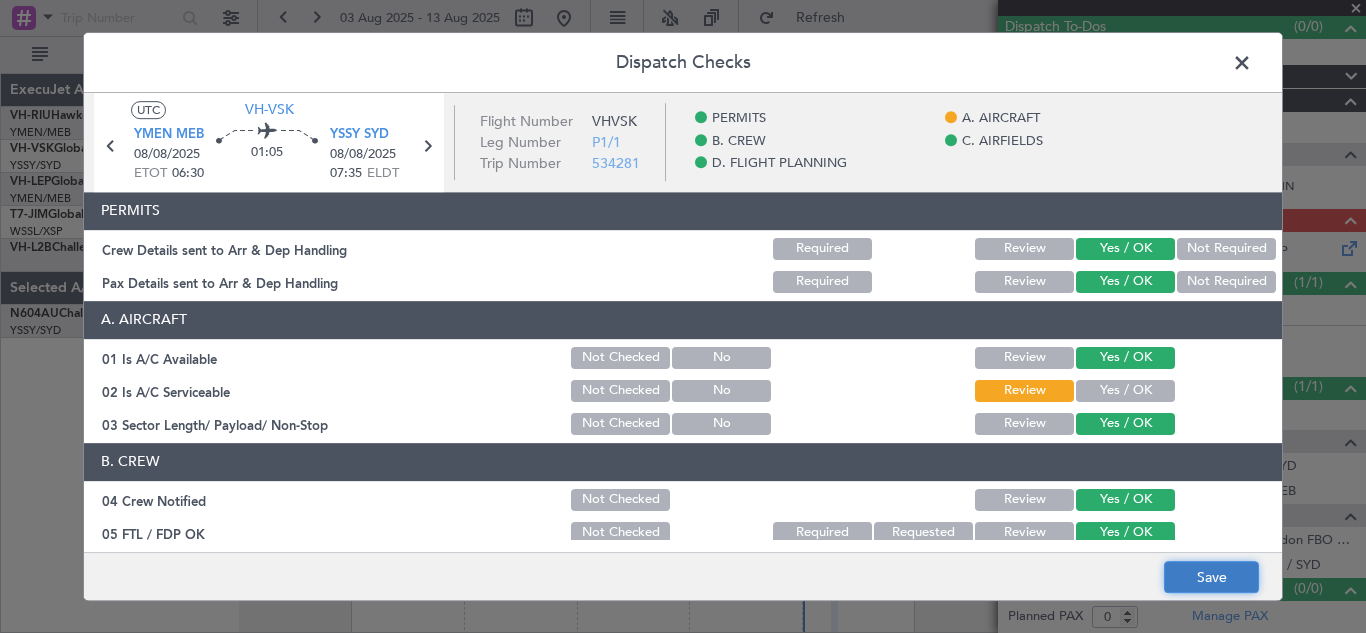 click on "Save" 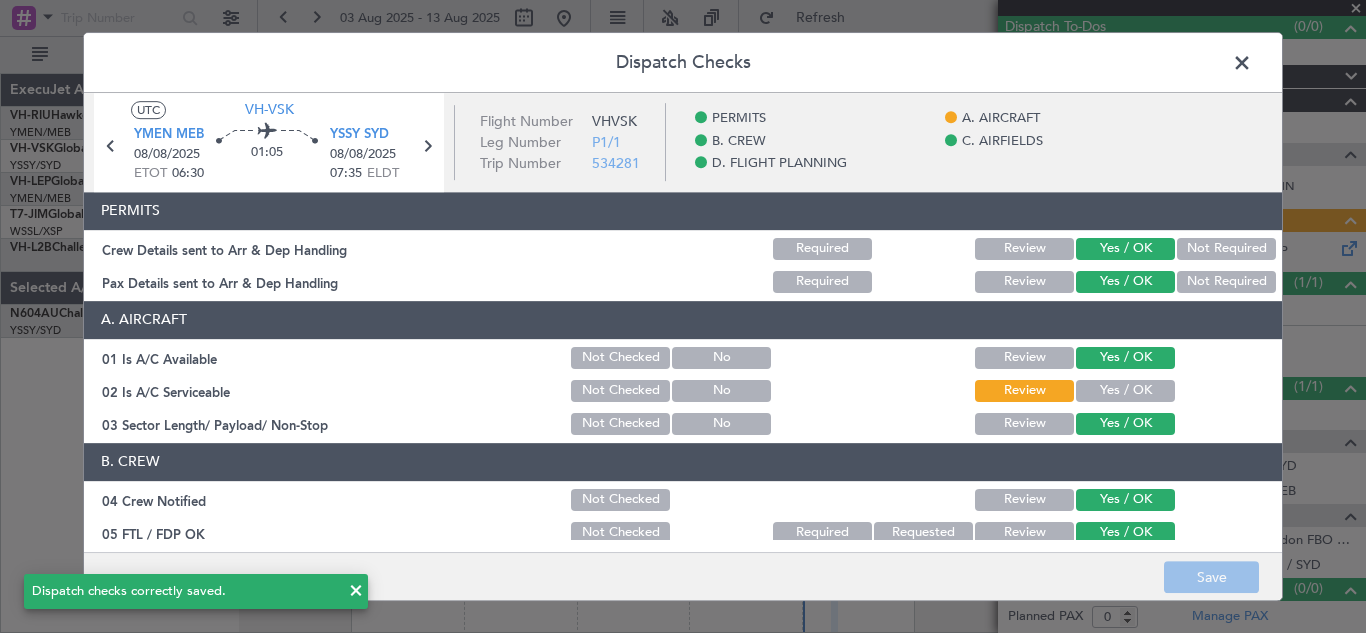 click 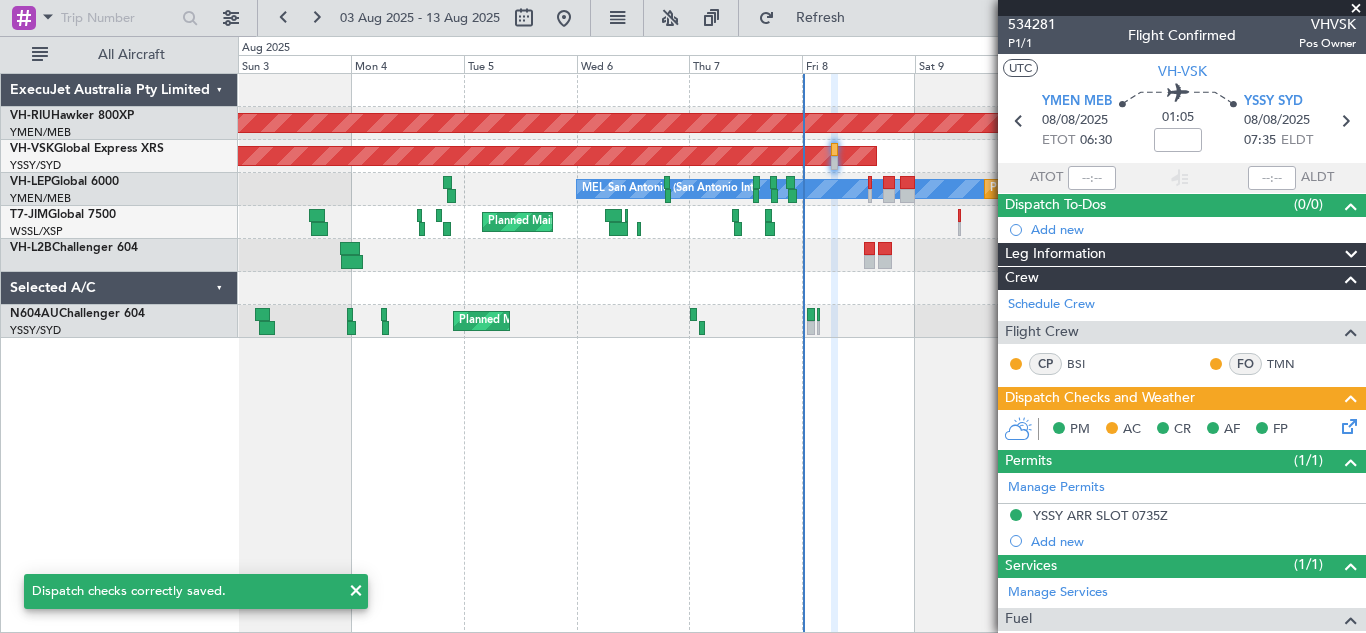 scroll, scrollTop: 0, scrollLeft: 0, axis: both 